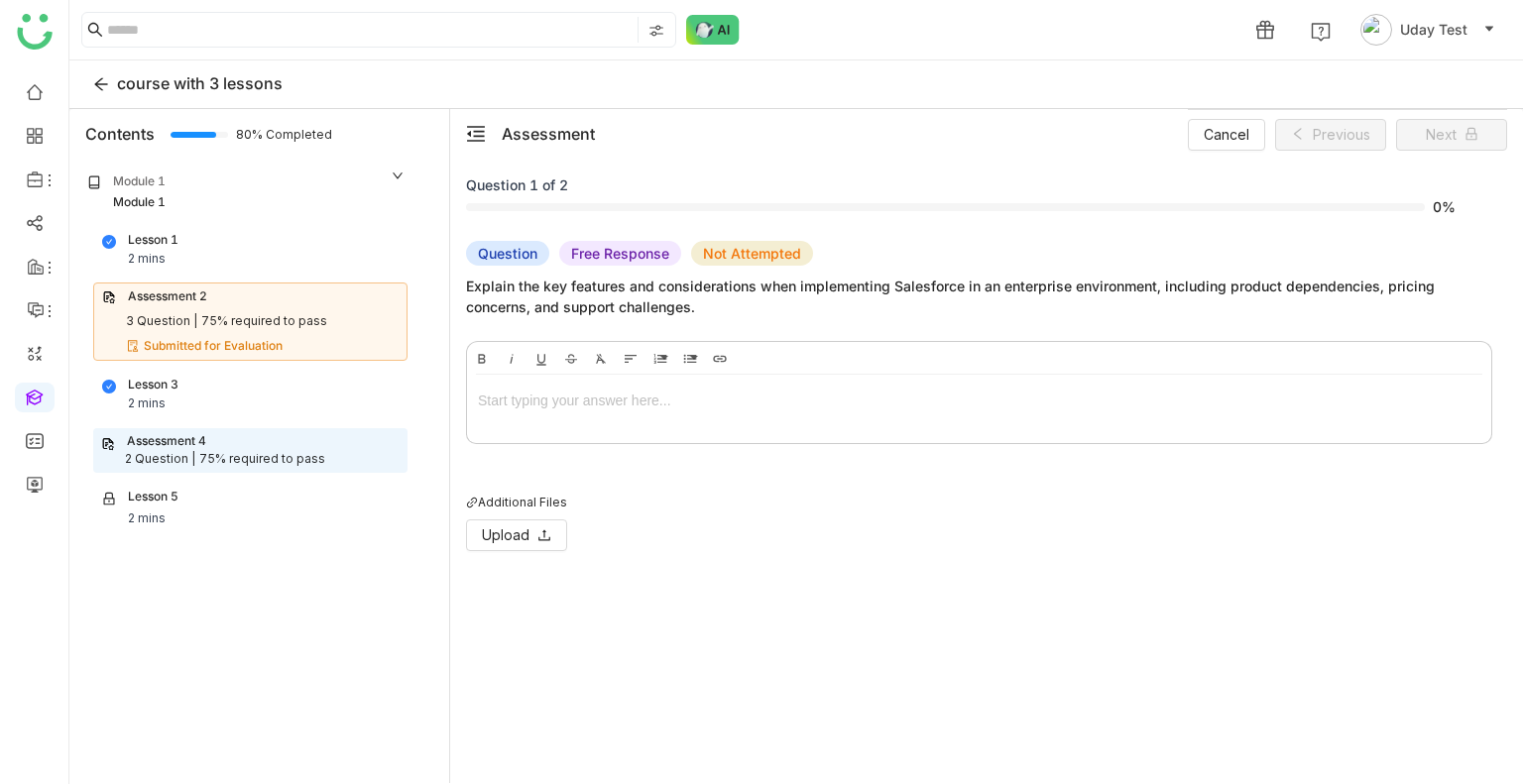 scroll, scrollTop: 0, scrollLeft: 0, axis: both 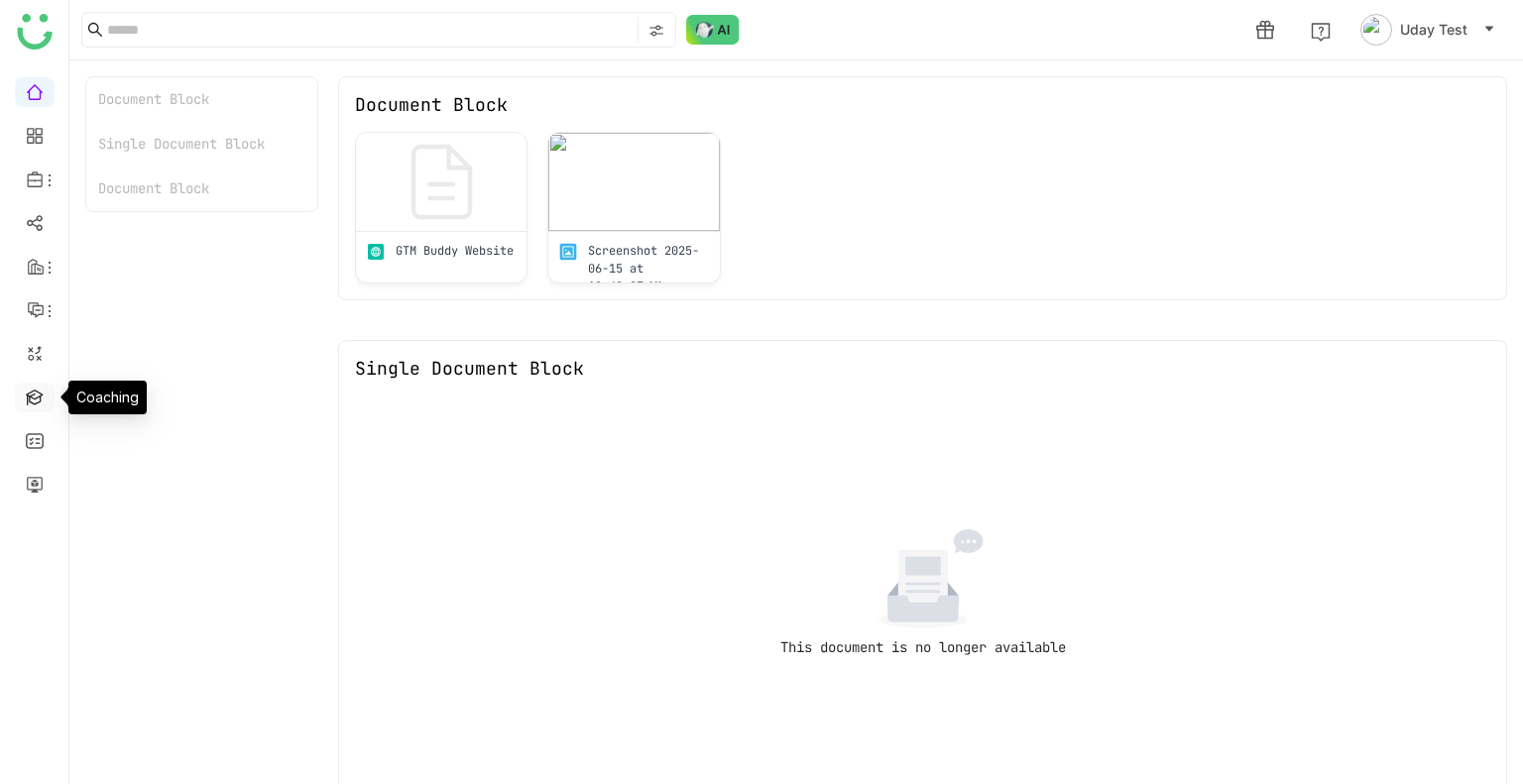click at bounding box center [35, 395] 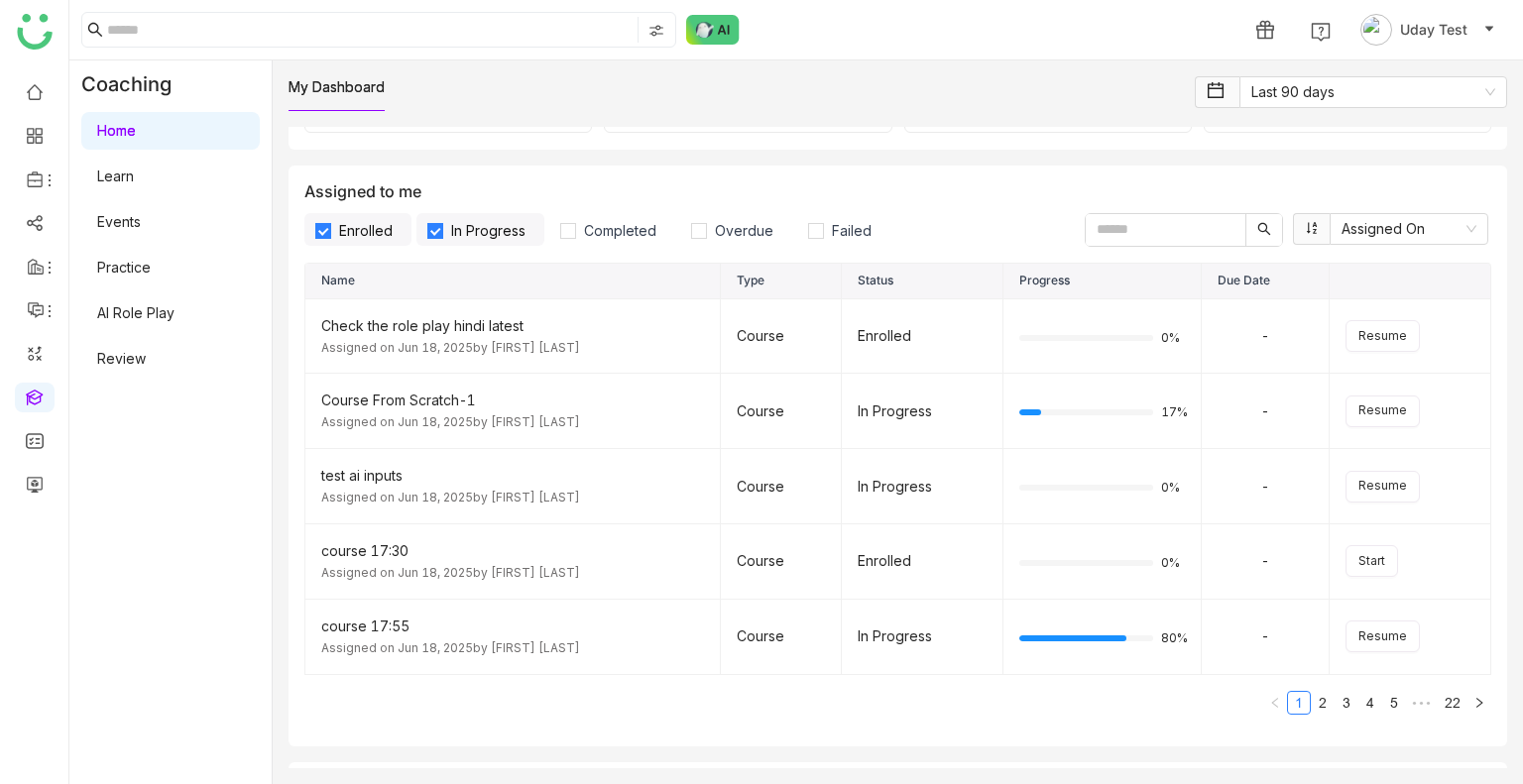 scroll, scrollTop: 137, scrollLeft: 0, axis: vertical 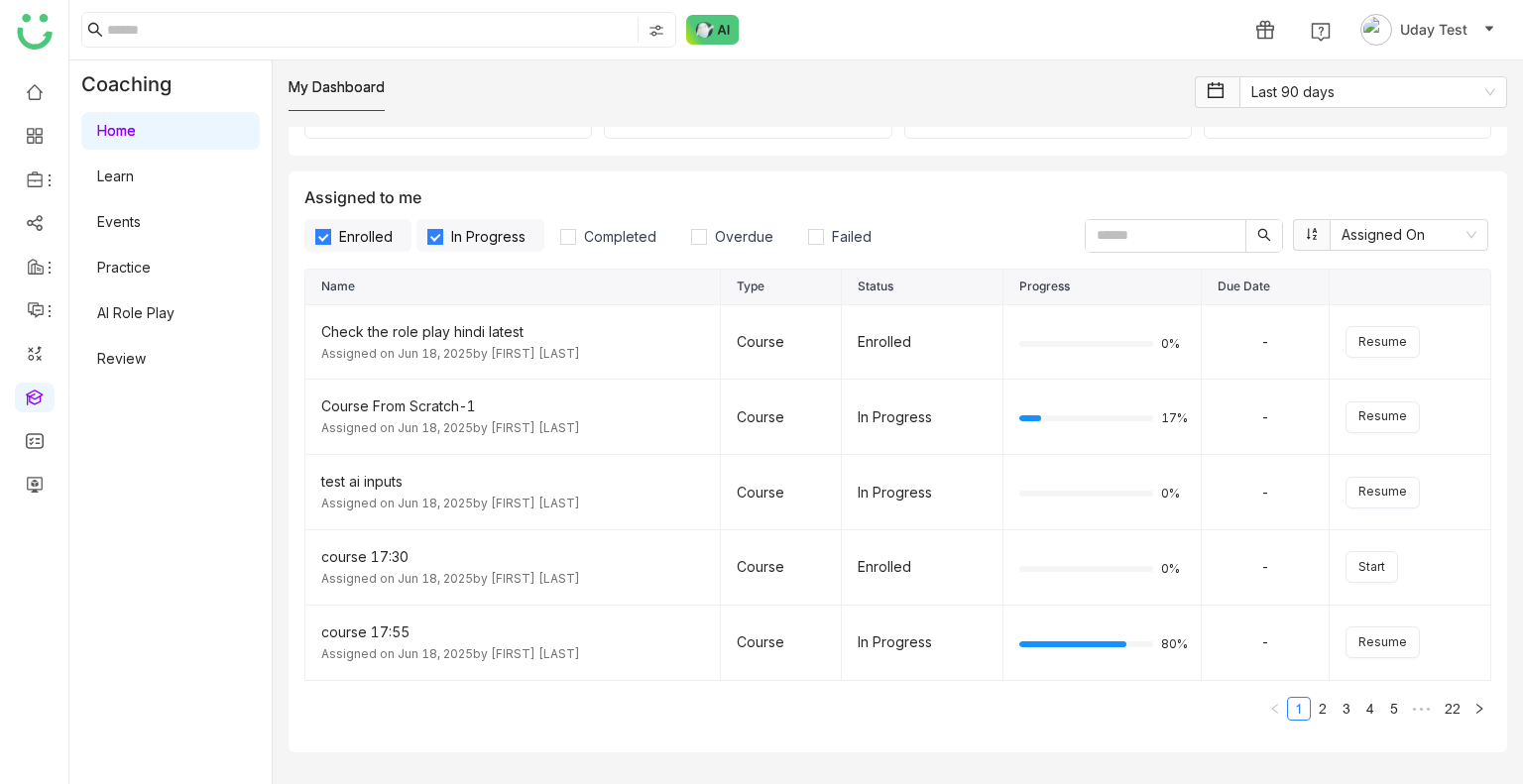 click on "In Progress" 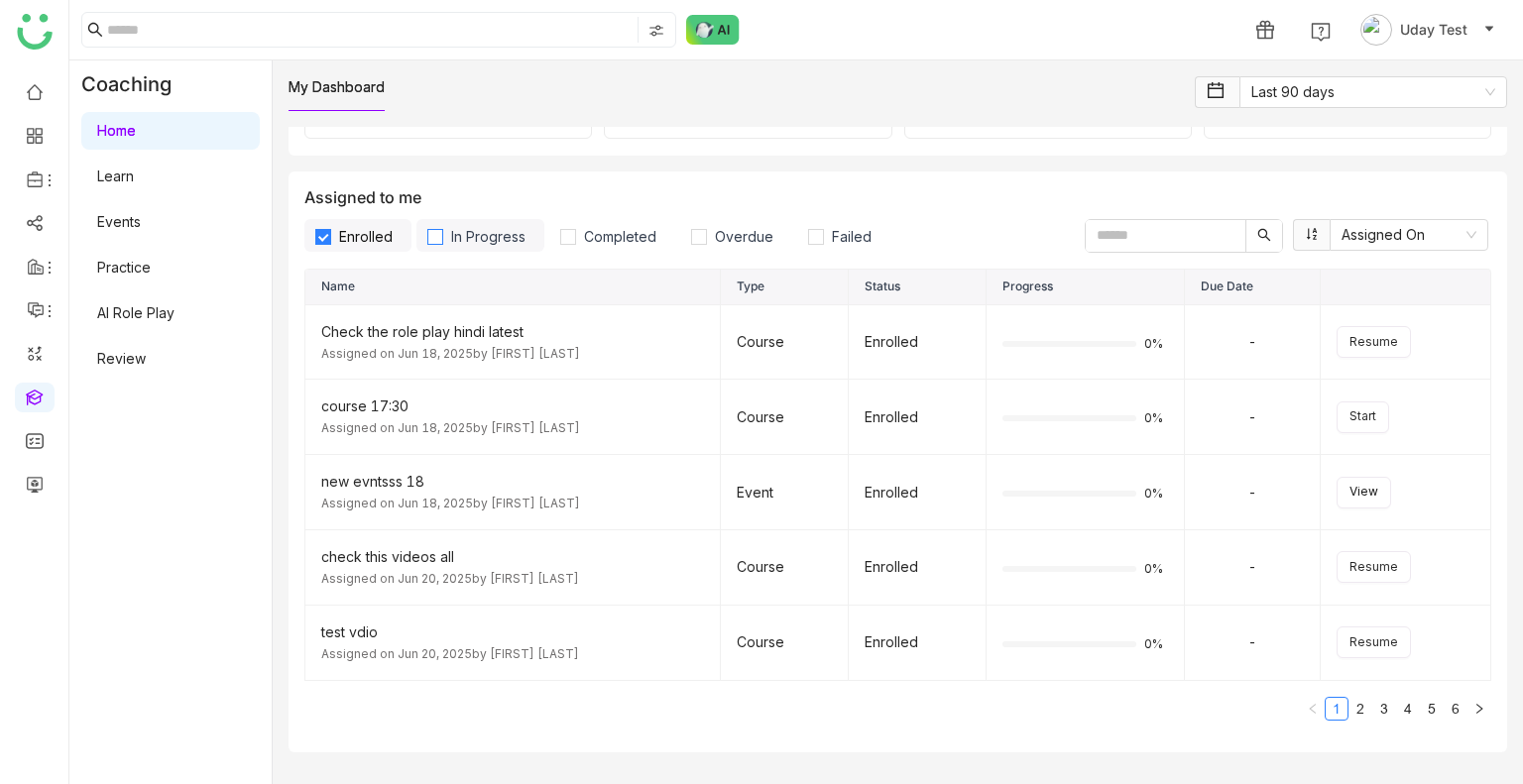 click on "In Progress" 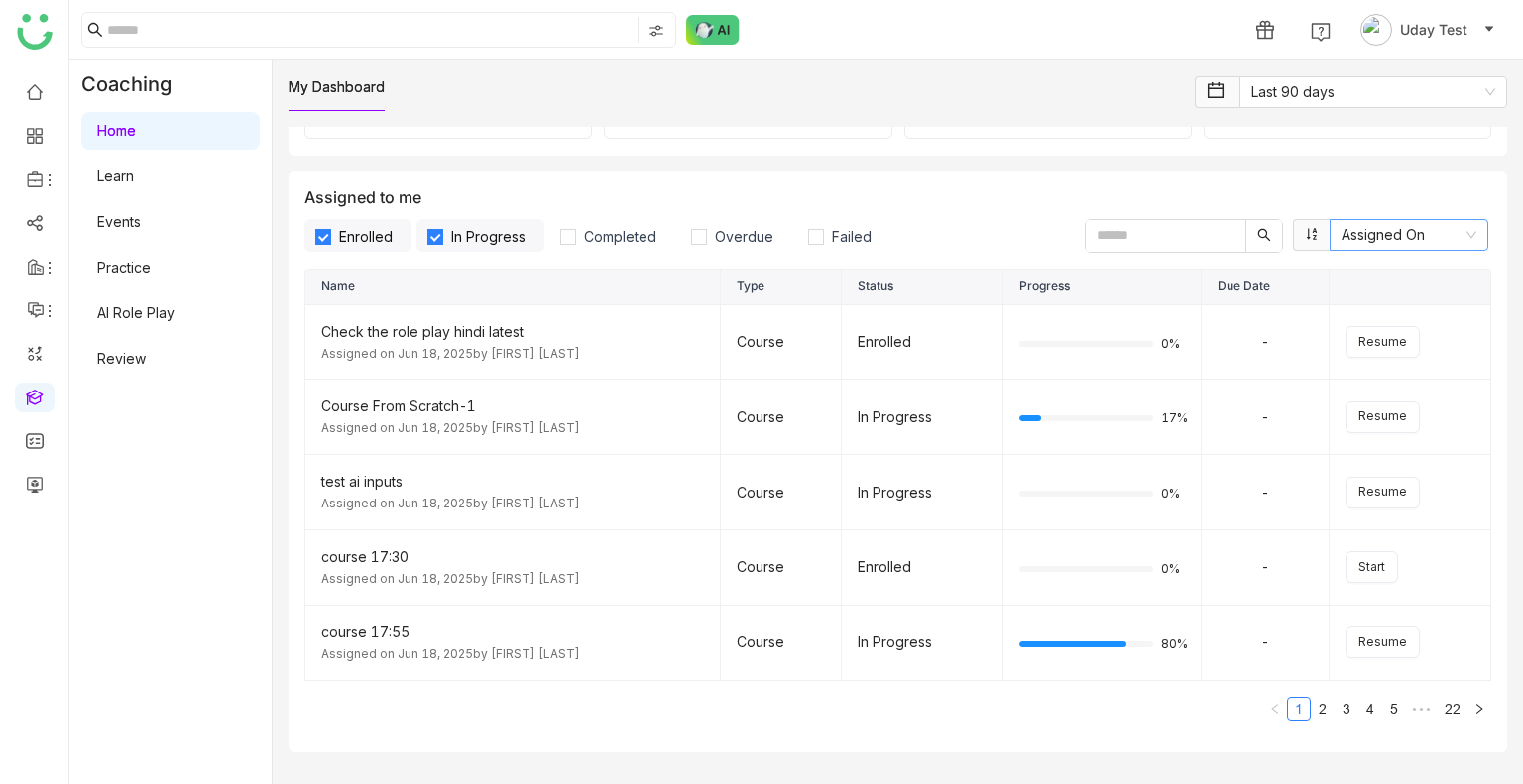click on "Assigned On" 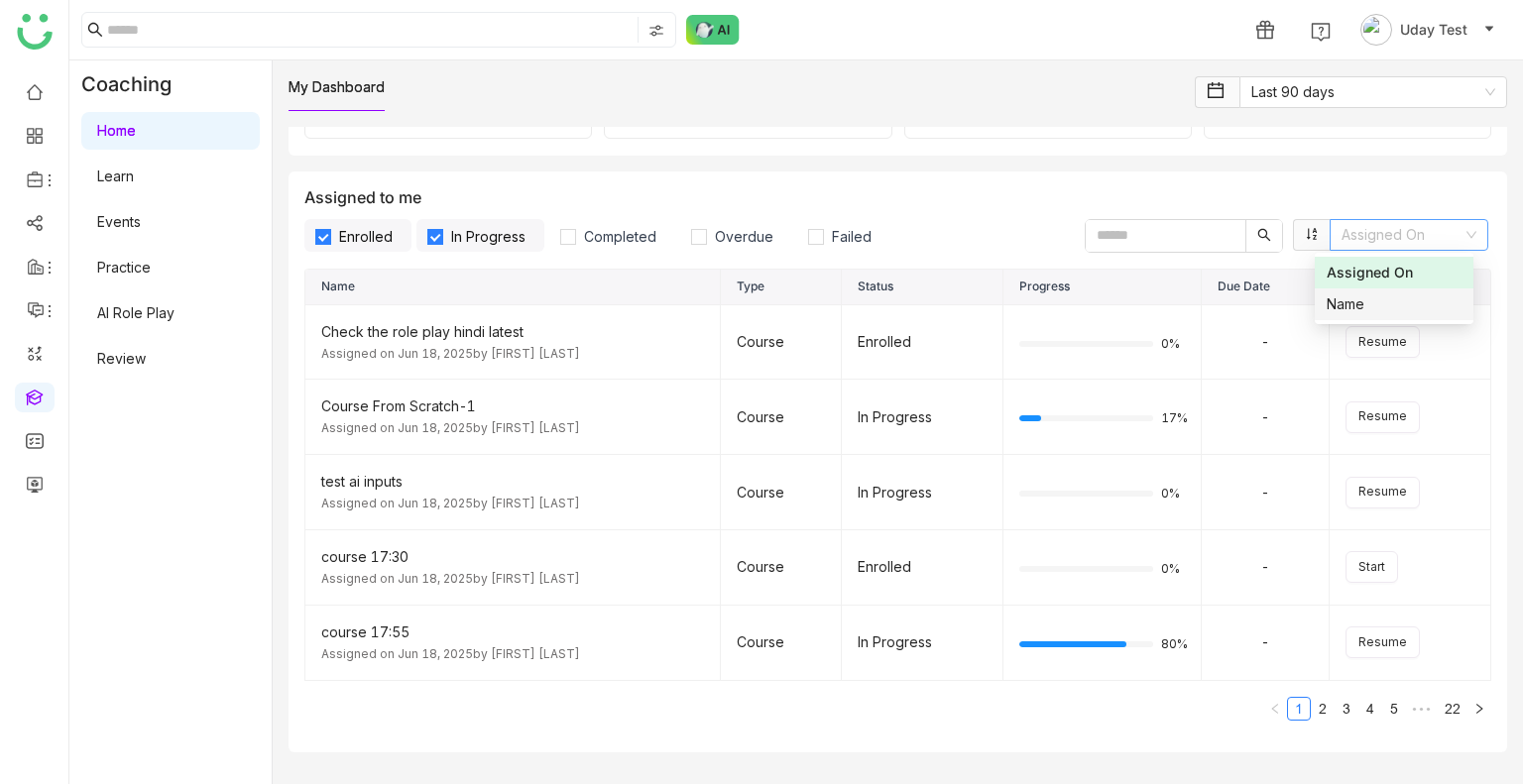 click on "Name" at bounding box center [1394, 304] 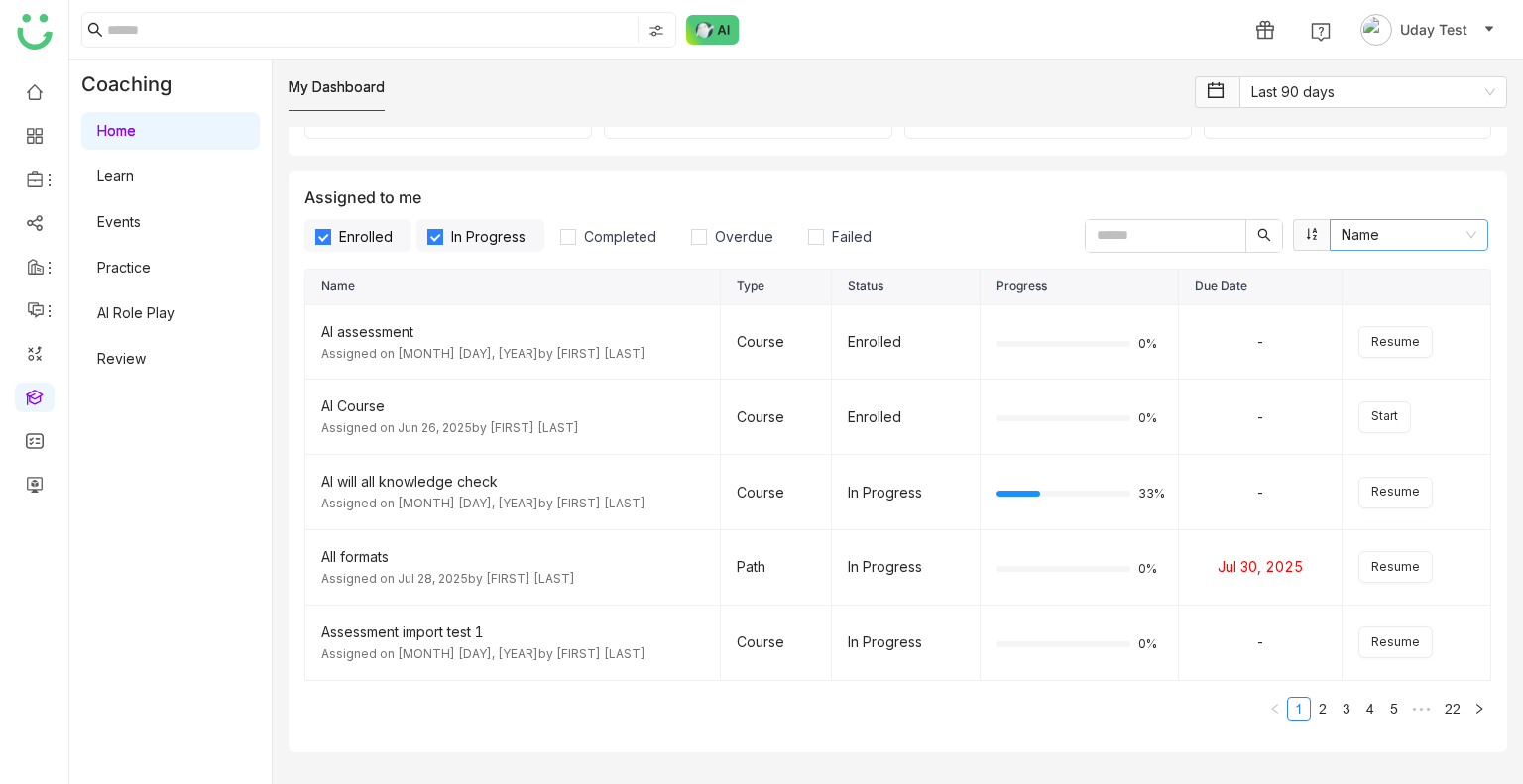 click on "Name" 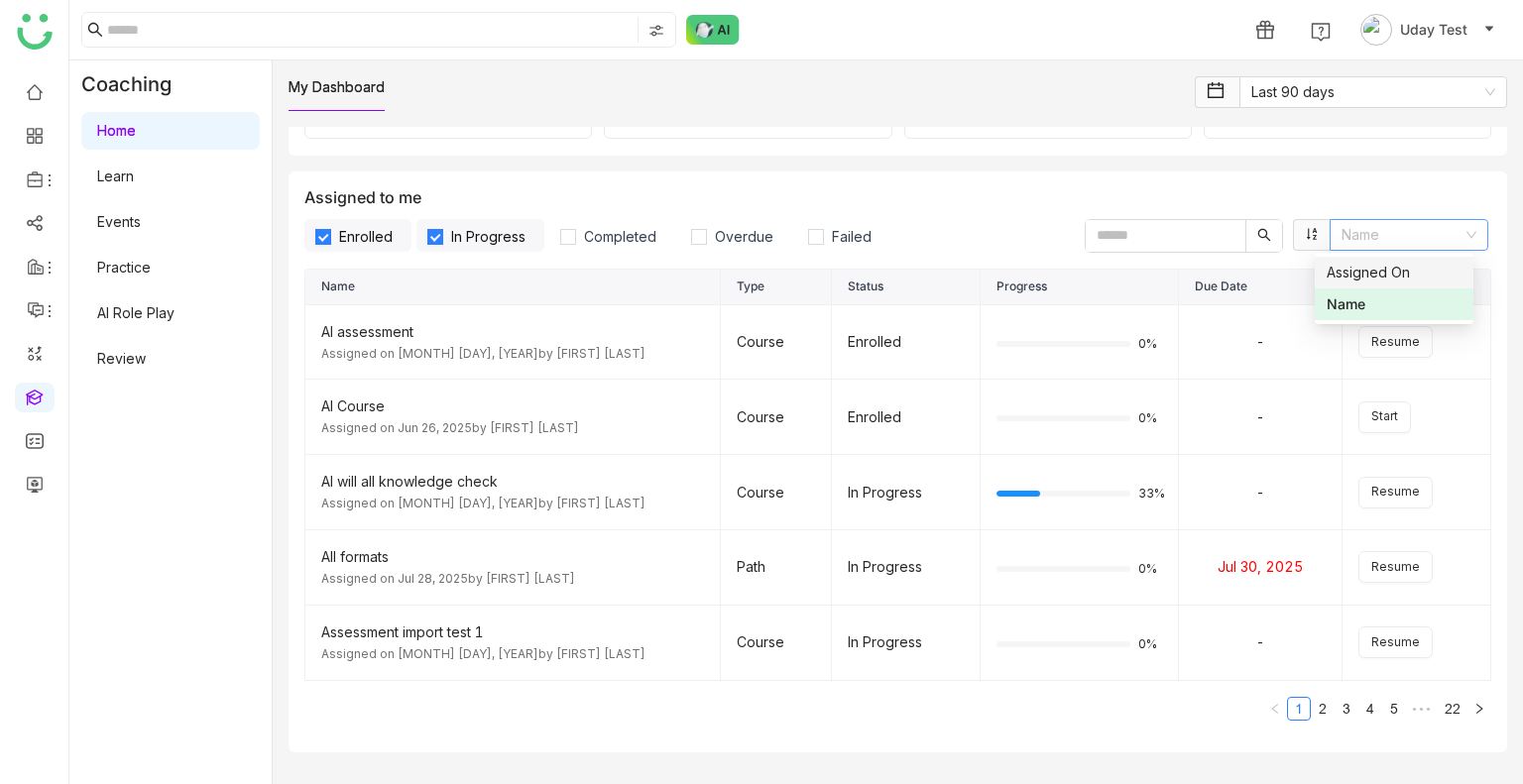 click on "Assigned On" at bounding box center (1394, 273) 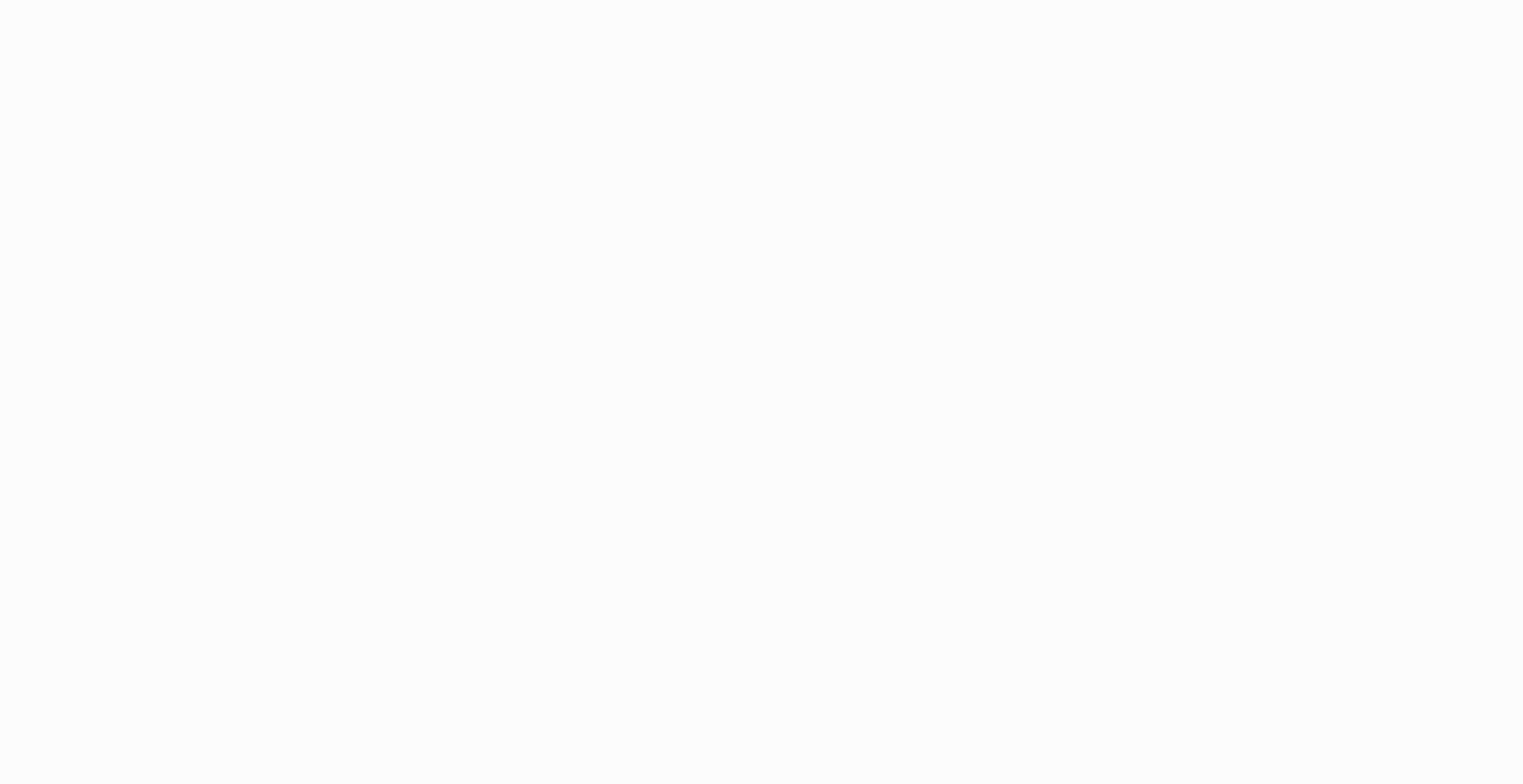 scroll, scrollTop: 0, scrollLeft: 0, axis: both 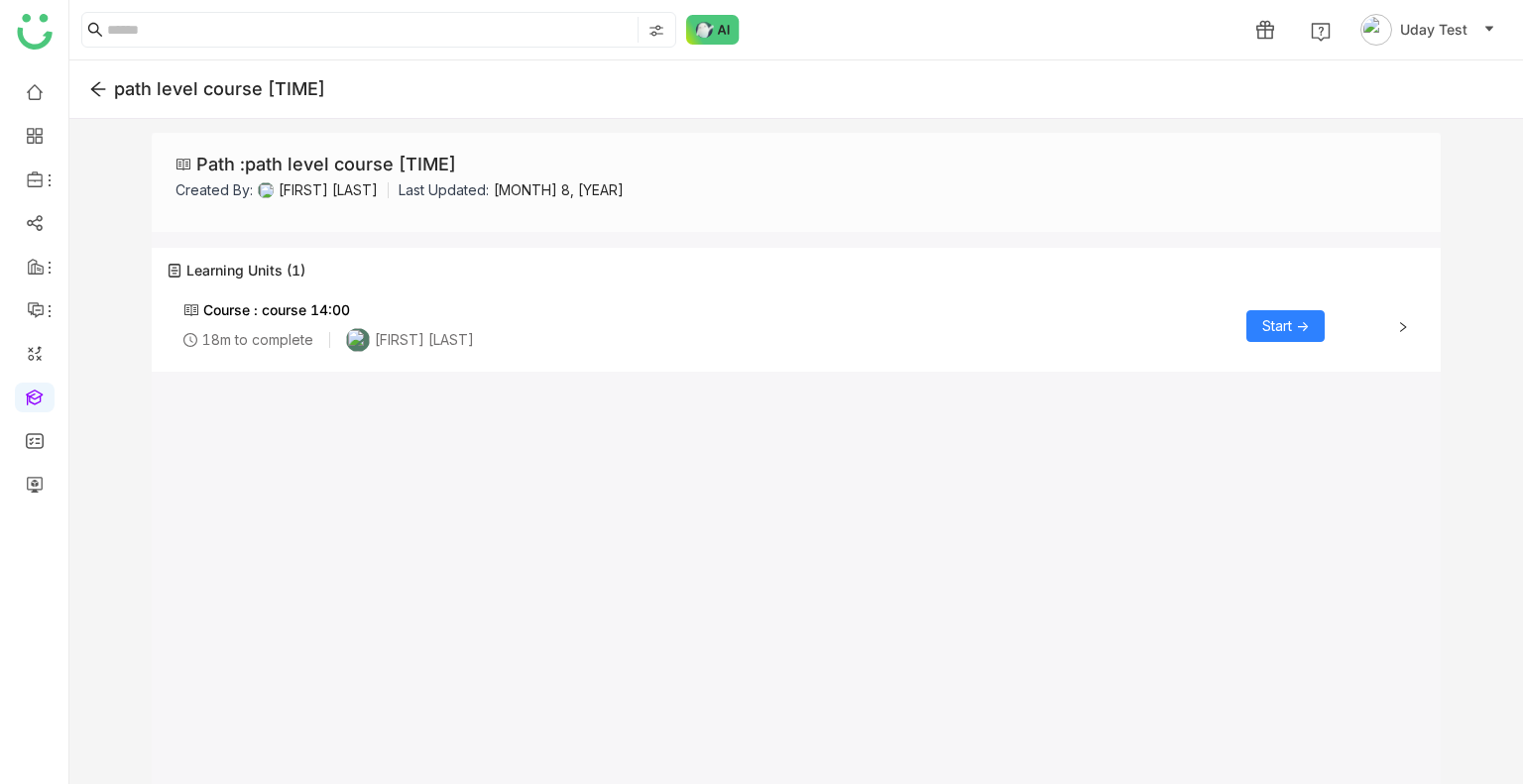 click 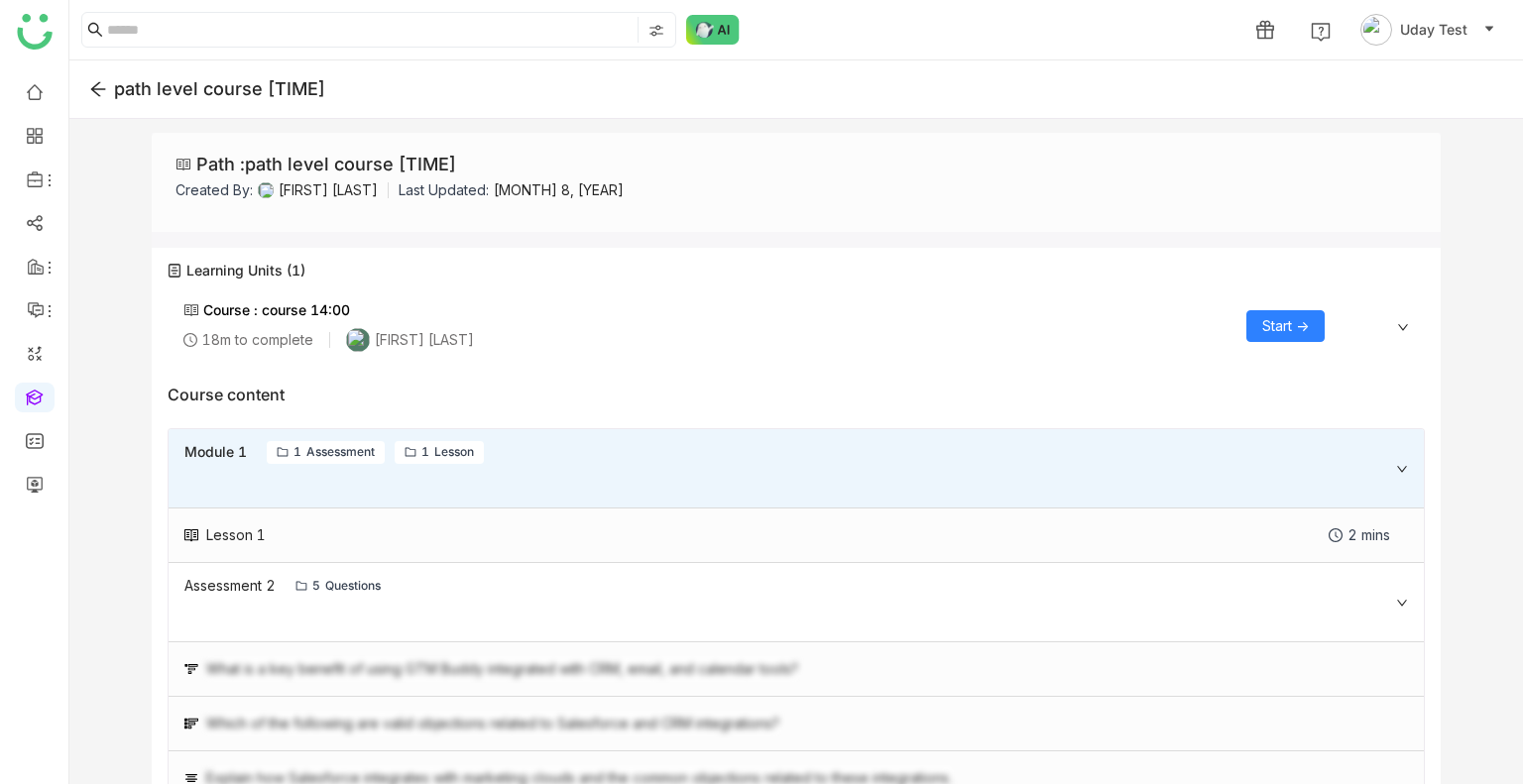 click on "Start ->" 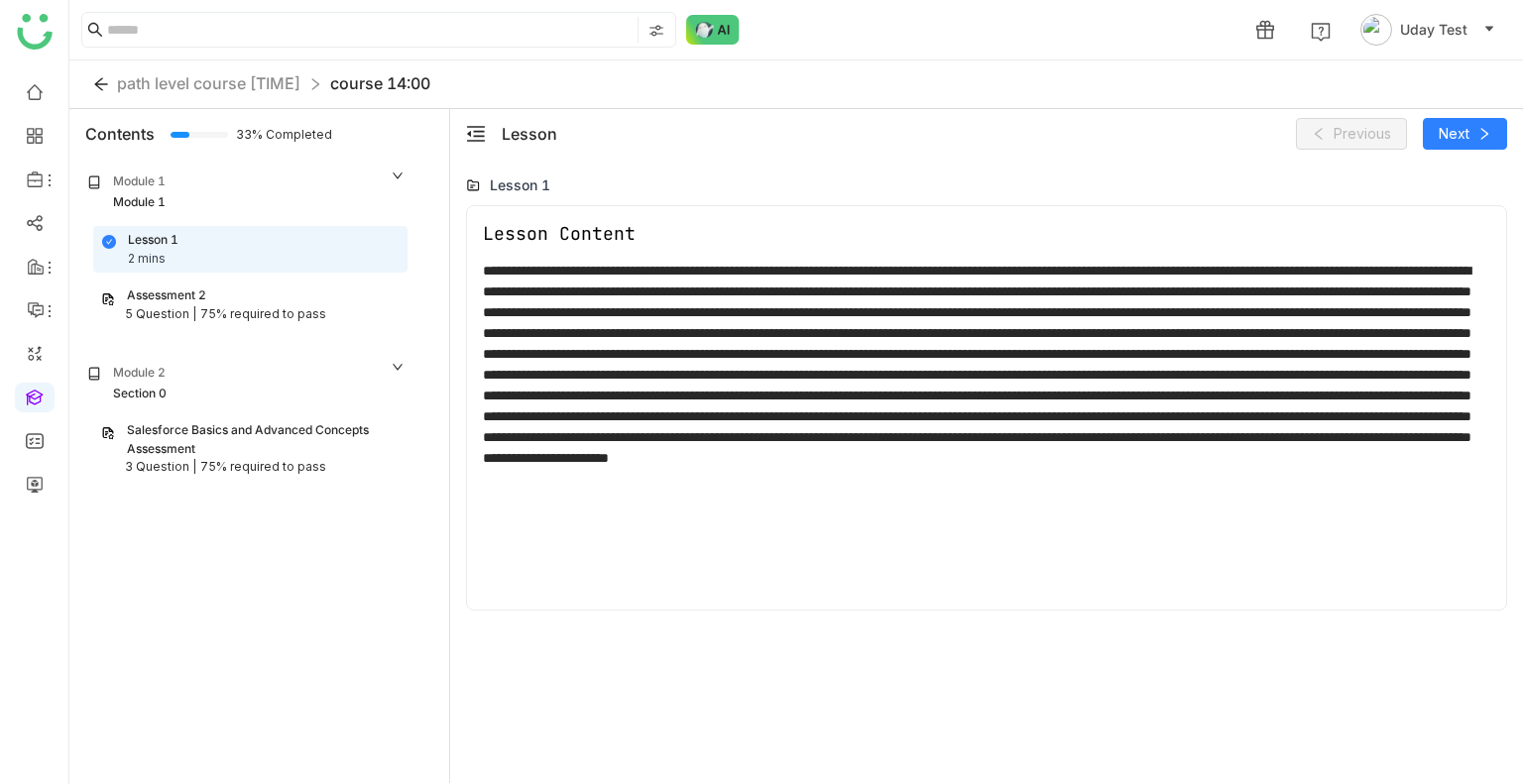 click on "Salesforce Basics and Advanced Concepts Assessment" at bounding box center [263, 440] 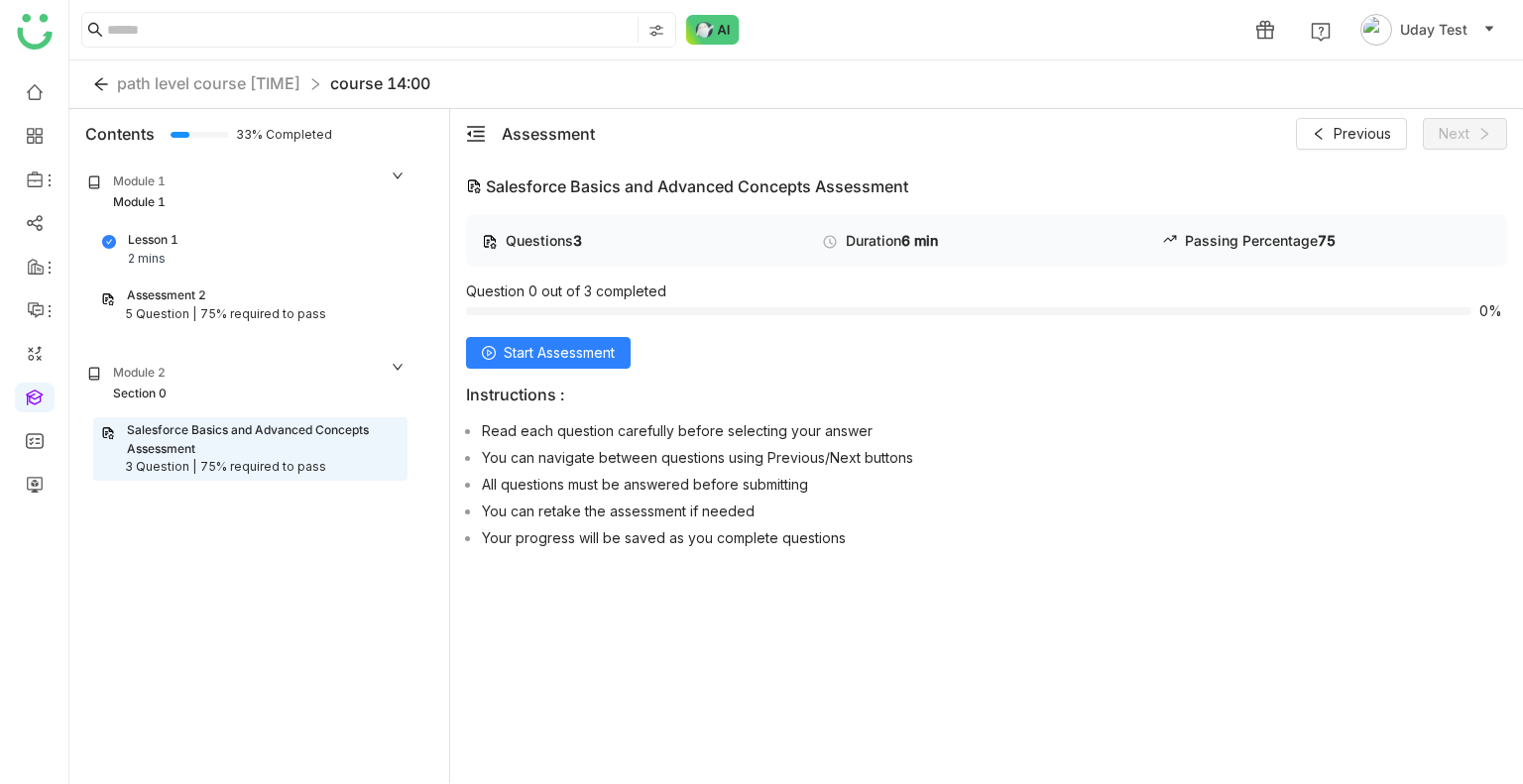 click on "Assessment 2   5 Question |   75% required to pass" at bounding box center (250, 305) 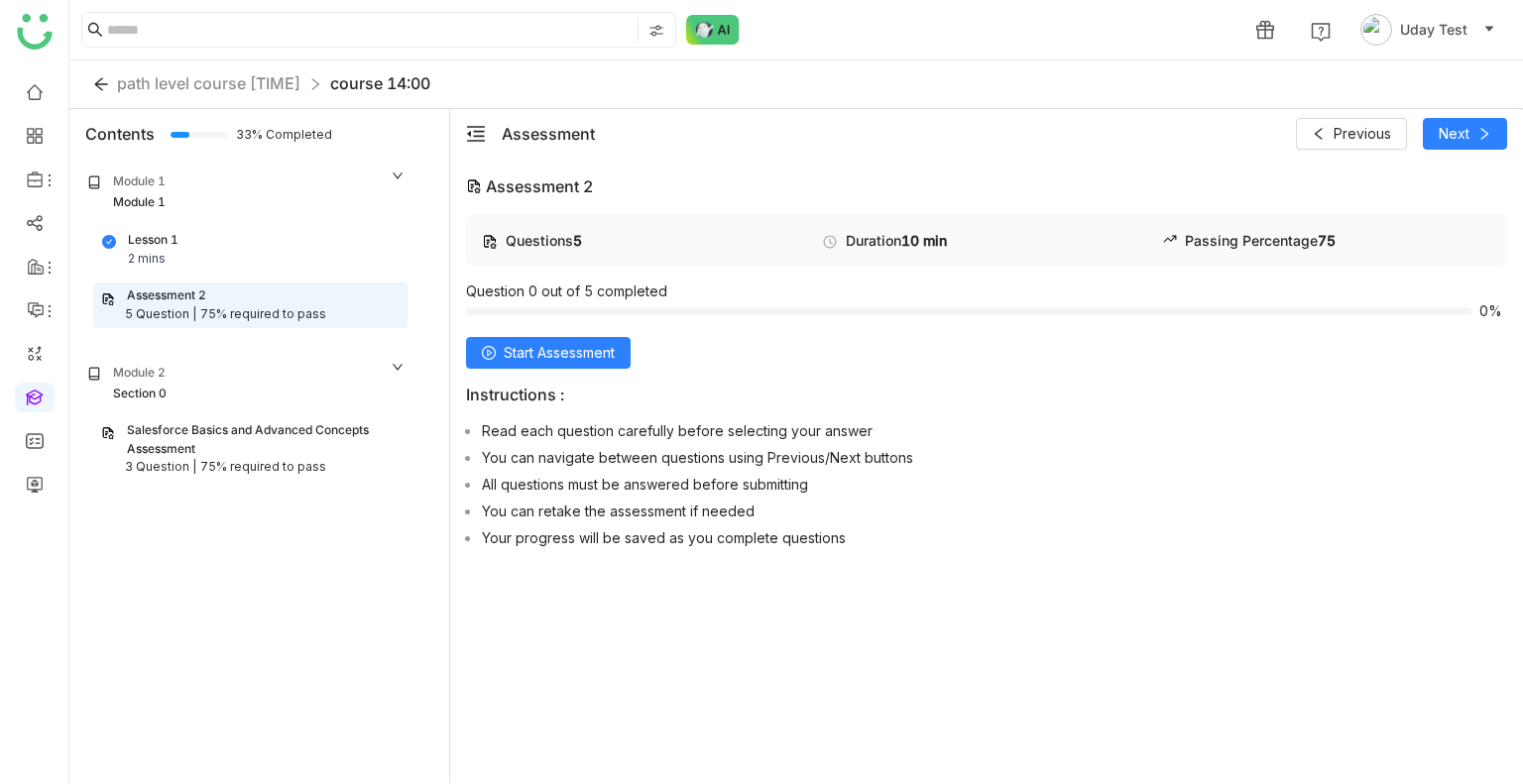 click on "Salesforce Basics and Advanced Concepts Assessment" at bounding box center [263, 440] 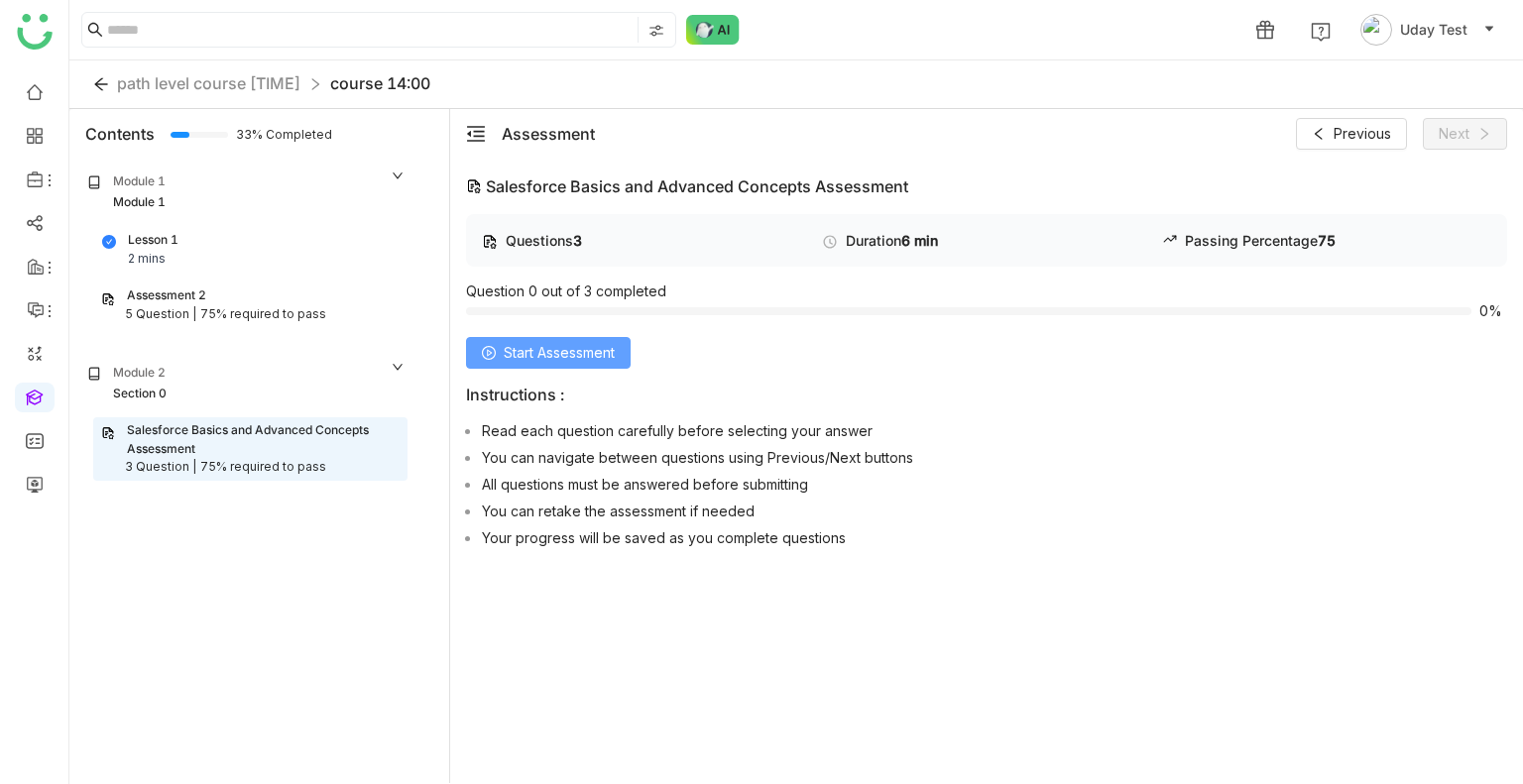 click on "Start Assessment" 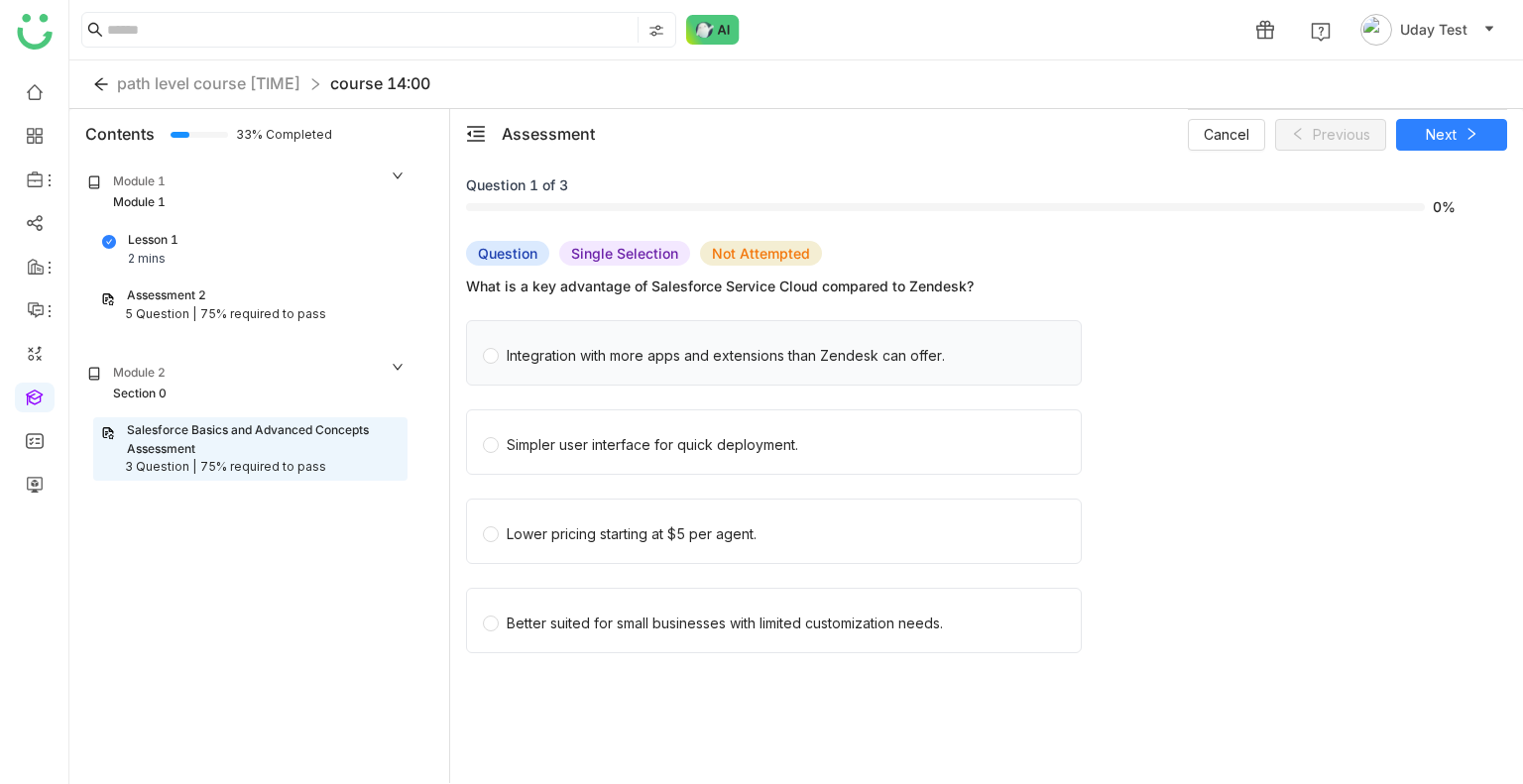click on "Integration with more apps and extensions than Zendesk can offer." 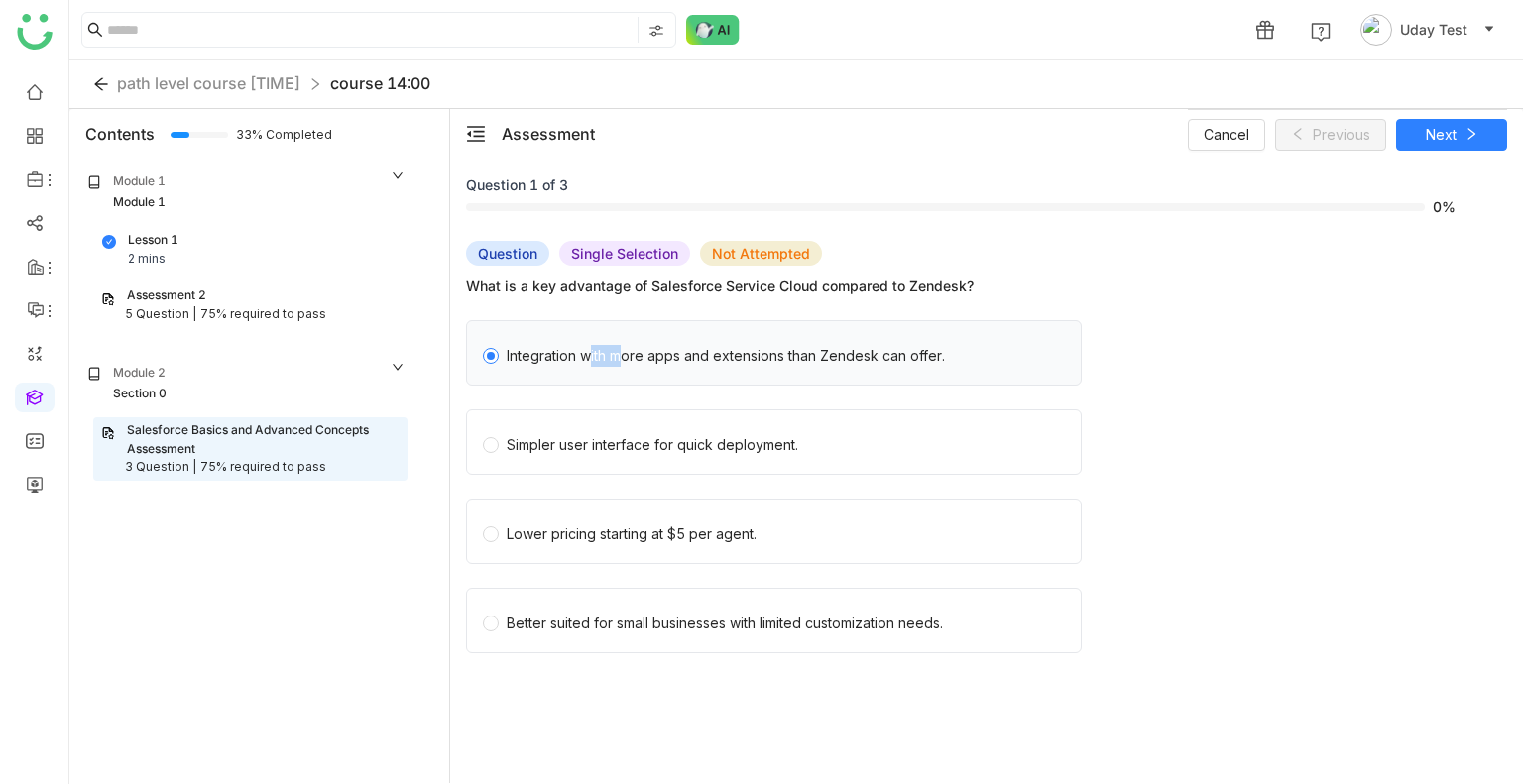click on "Integration with more apps and extensions than Zendesk can offer." 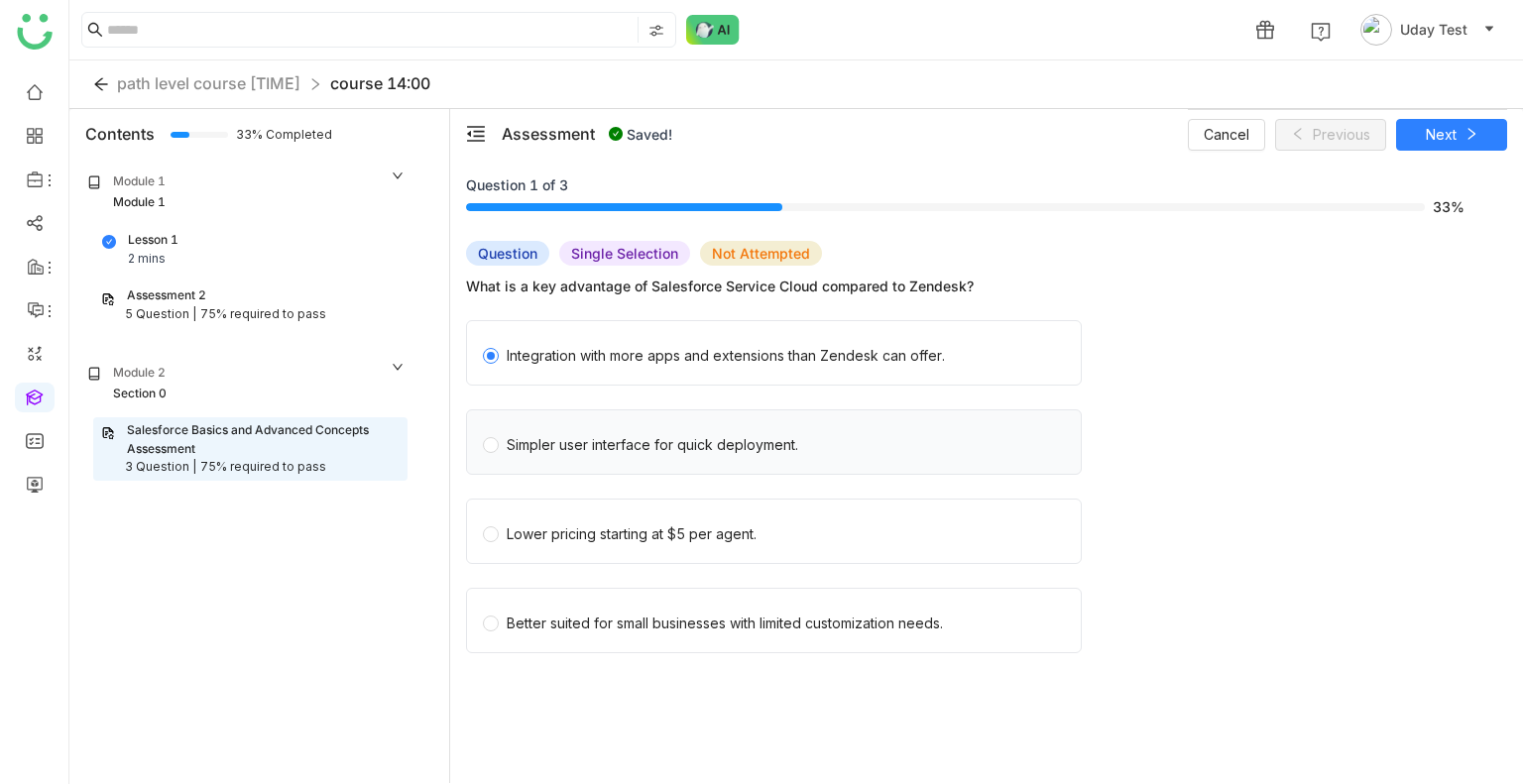 click on "Simpler user interface for quick deployment." 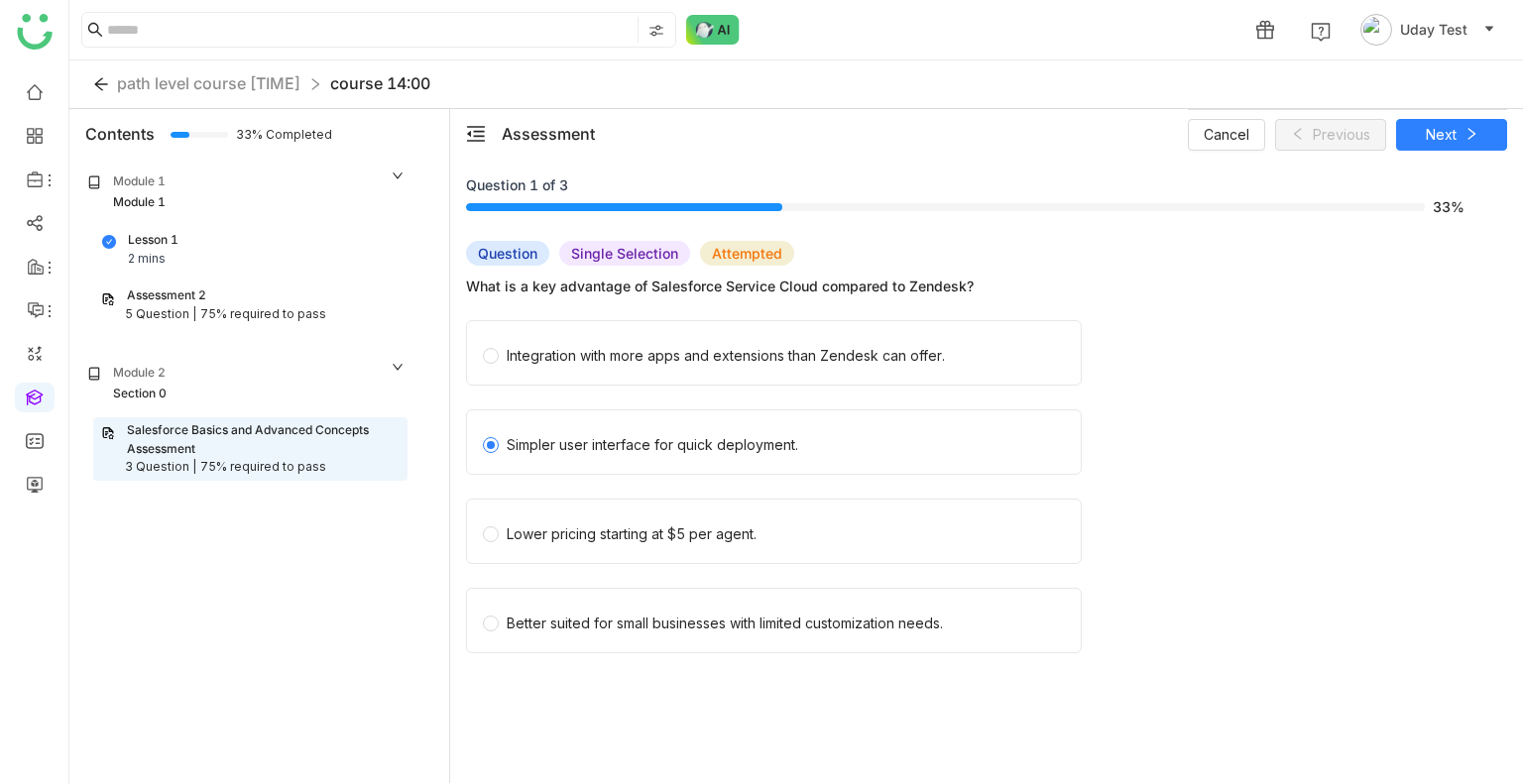 click on "Cancel   Previous   Next" at bounding box center [1347, 134] 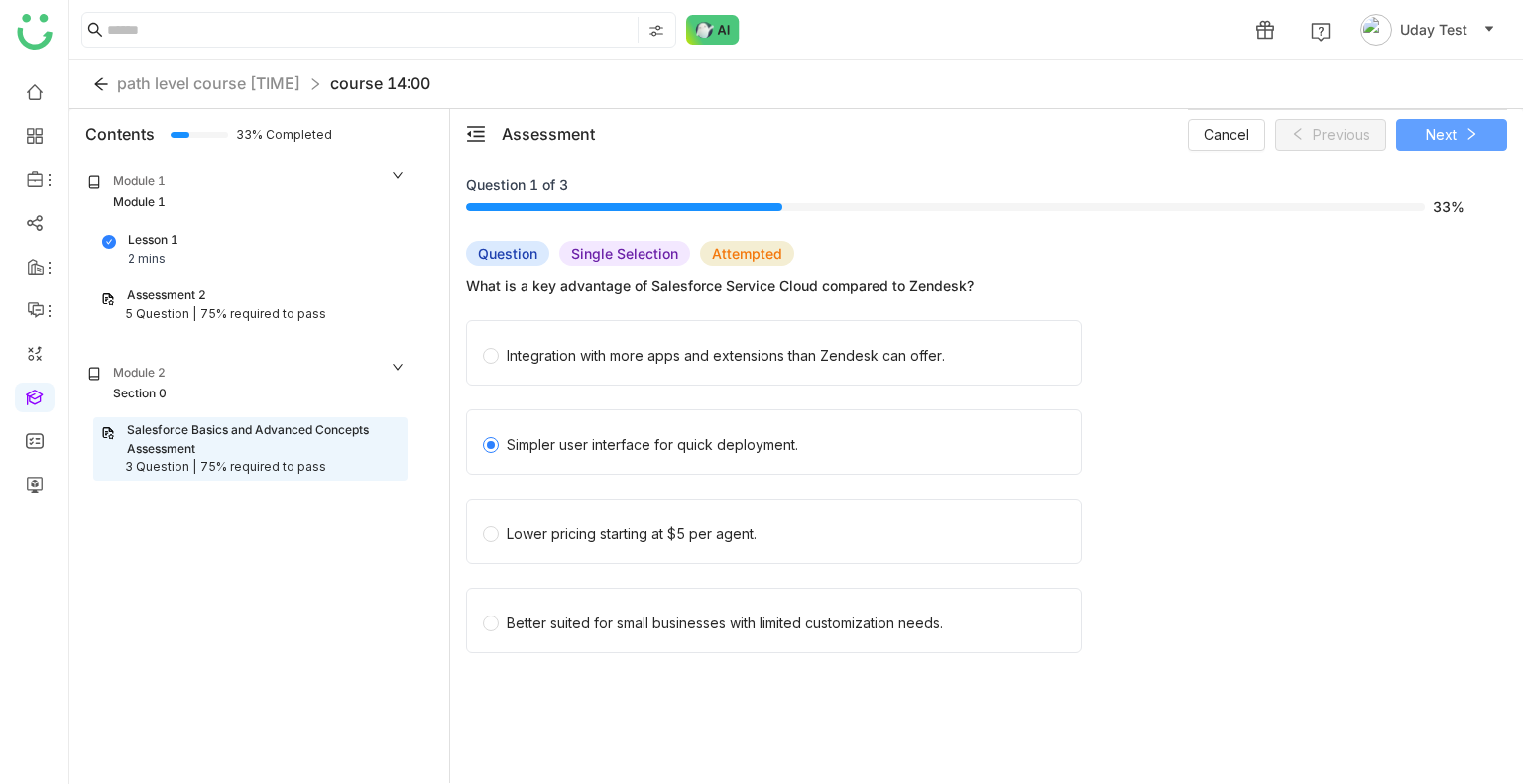 click on "Next" at bounding box center (1452, 135) 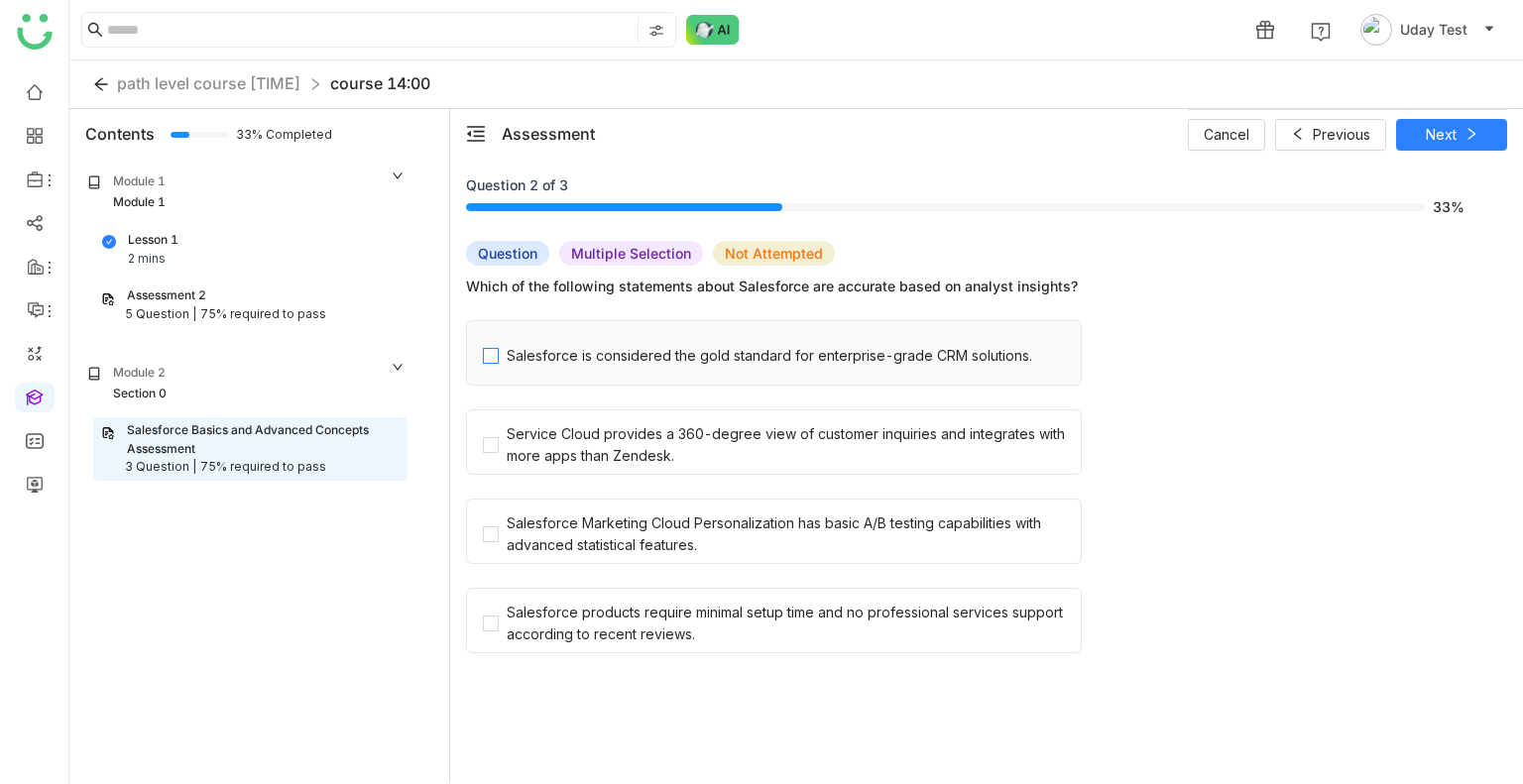 click on "Salesforce is considered the gold standard for enterprise-grade CRM solutions." 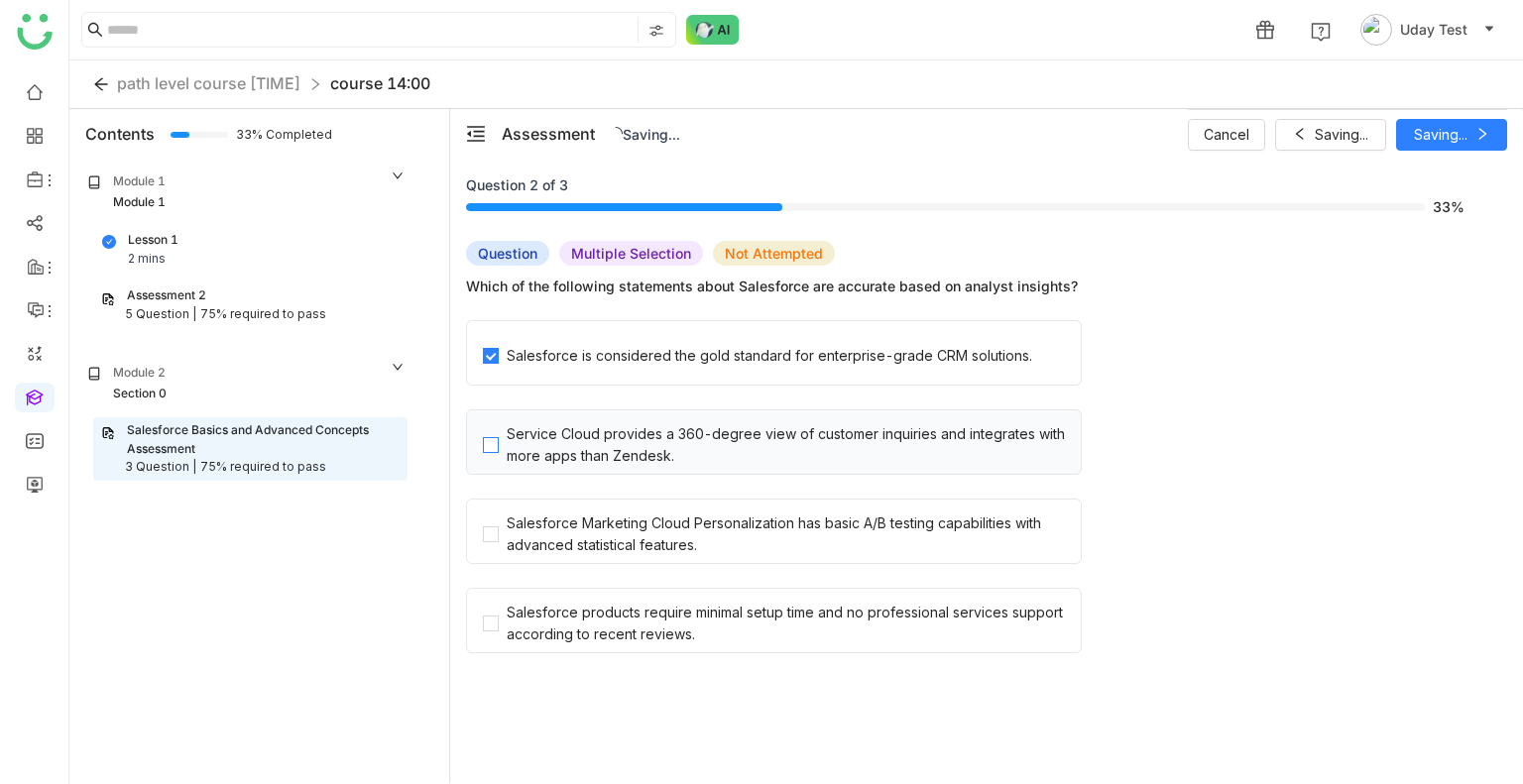 click on "Service Cloud provides a 360-degree view of customer inquiries and integrates with more apps than Zendesk." 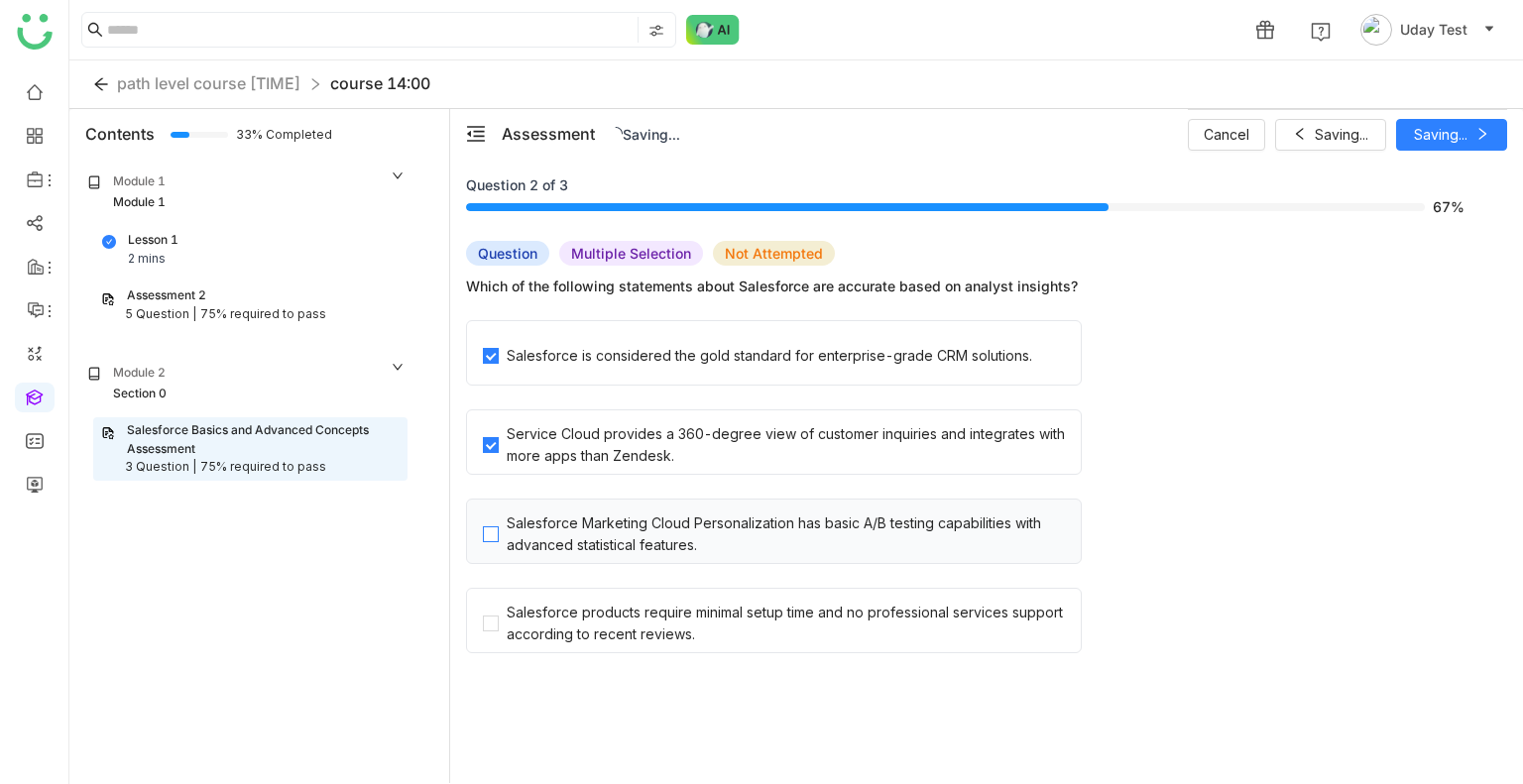 click on "Salesforce Marketing Cloud Personalization has basic A/B testing capabilities with advanced statistical features." 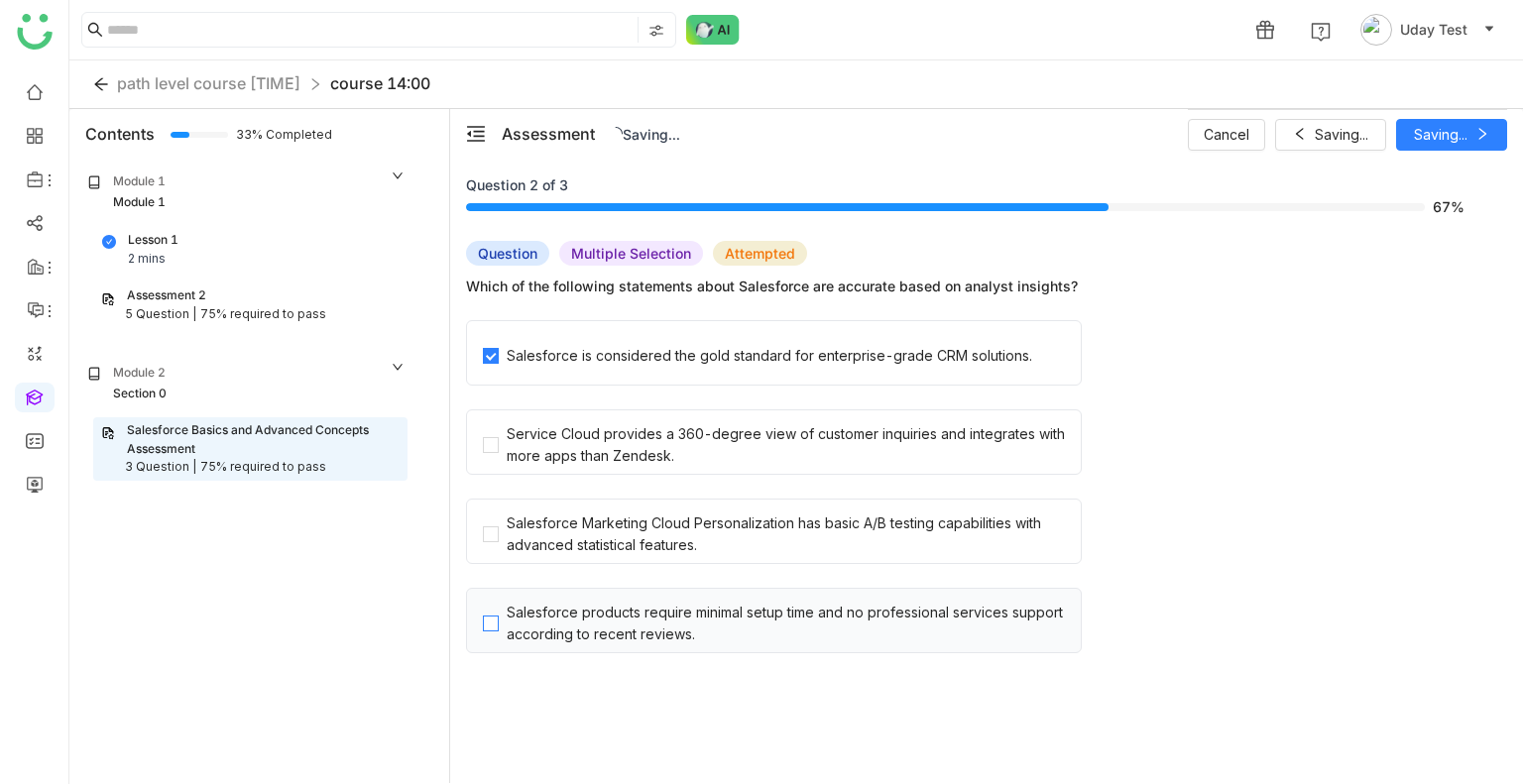 click on "Salesforce products require minimal setup time and no professional services support according to recent reviews." 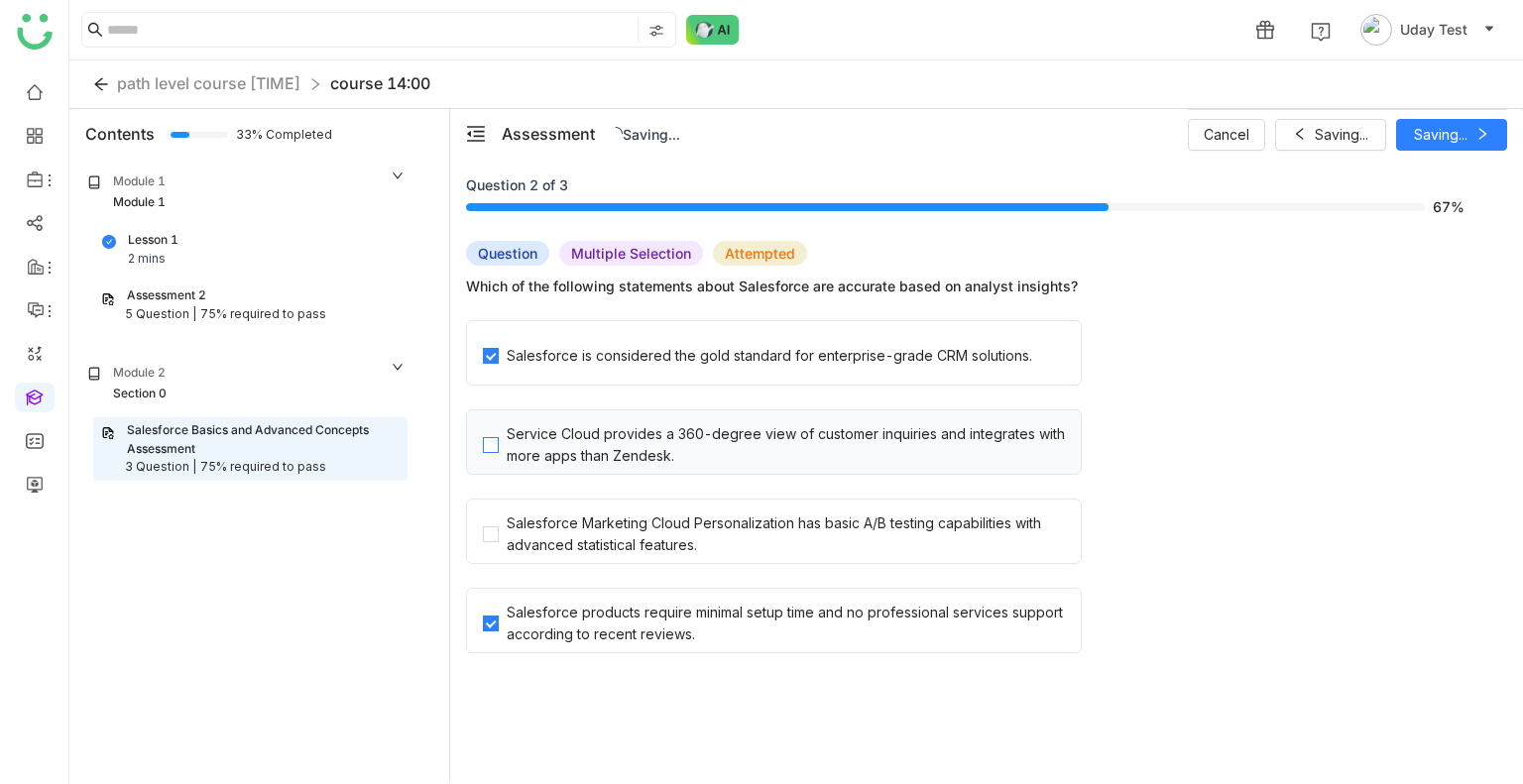 click on "Service Cloud provides a 360-degree view of customer inquiries and integrates with more apps than Zendesk." 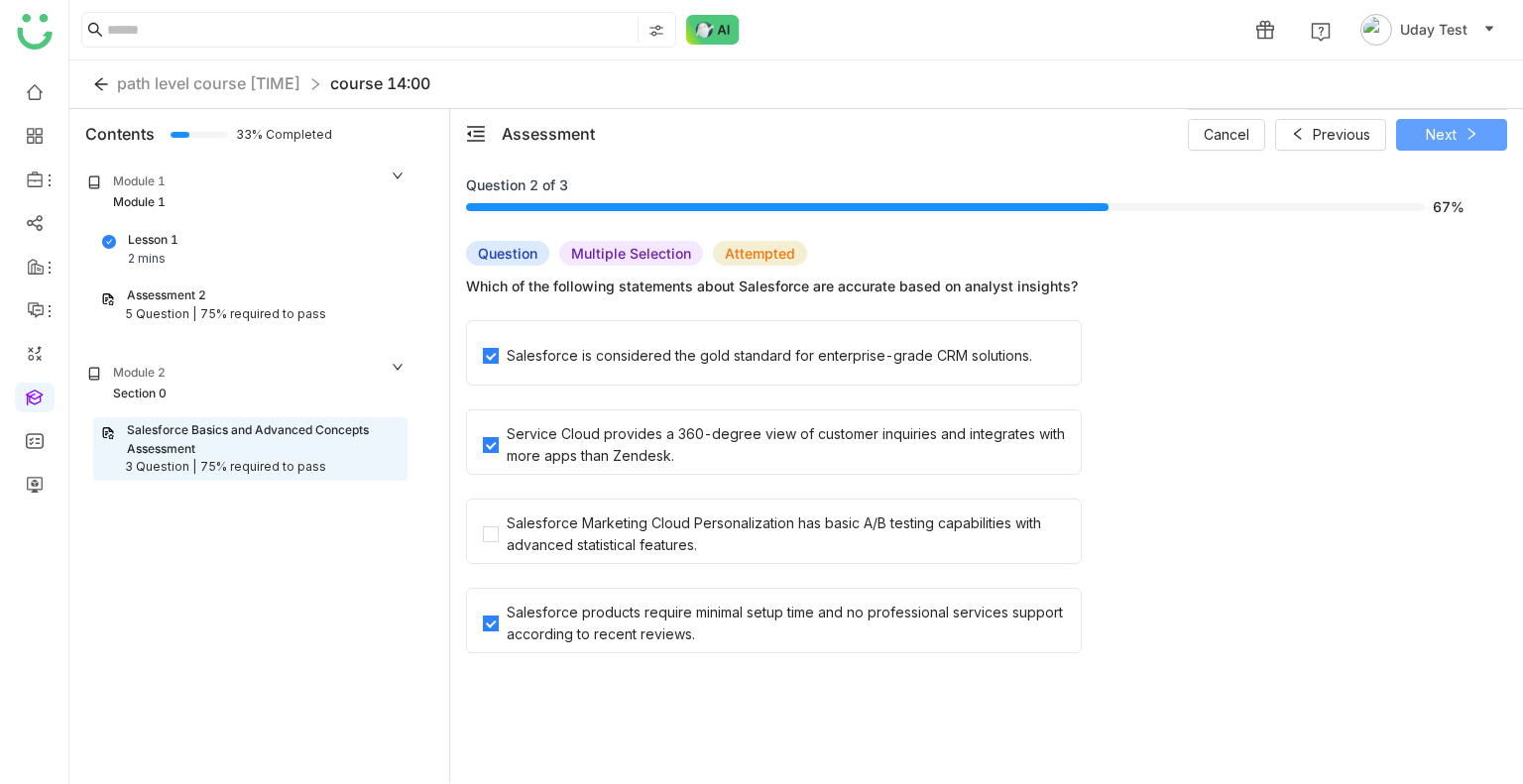 click 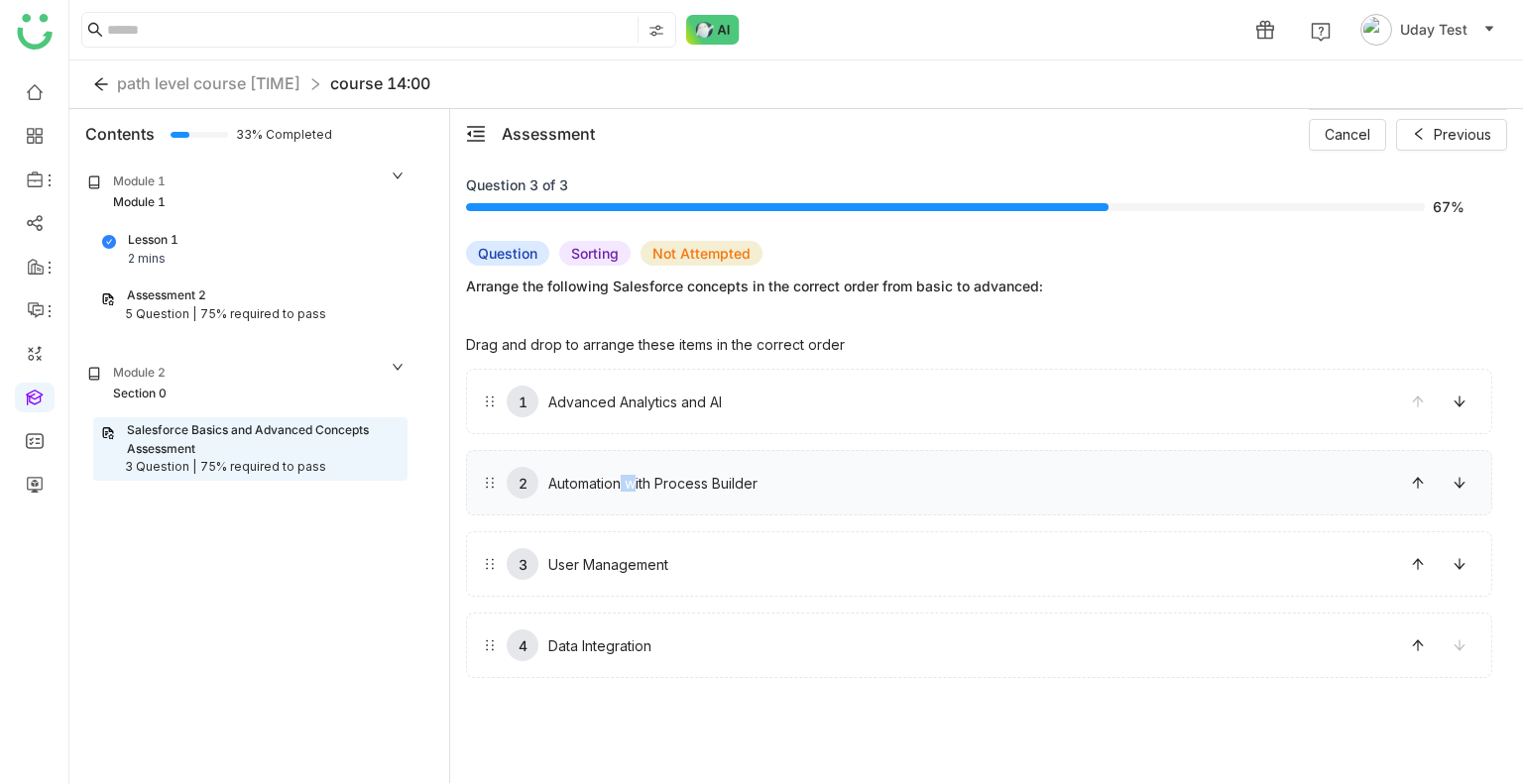drag, startPoint x: 626, startPoint y: 521, endPoint x: 611, endPoint y: 455, distance: 67.68309 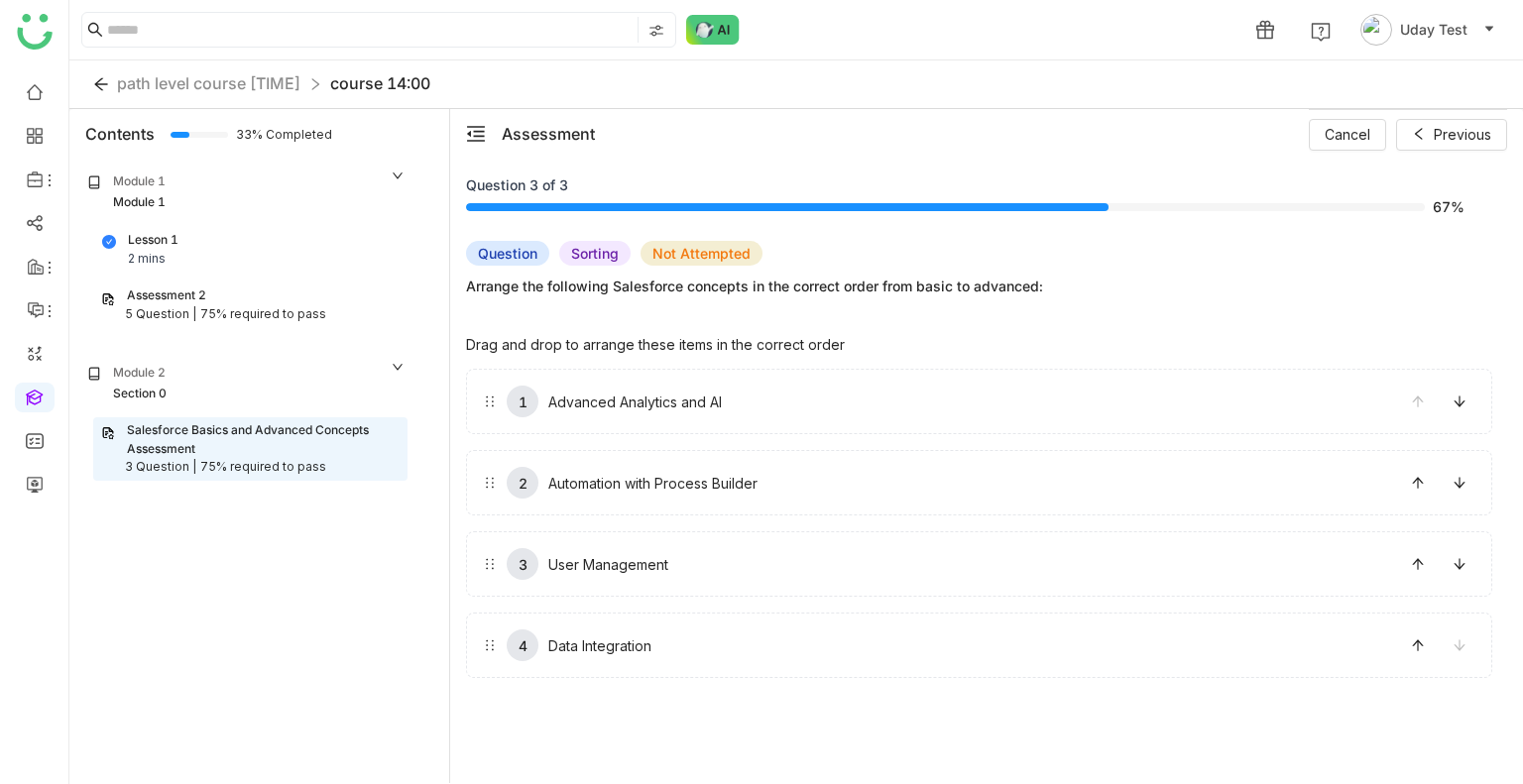 drag, startPoint x: 613, startPoint y: 472, endPoint x: 603, endPoint y: 359, distance: 113.44161 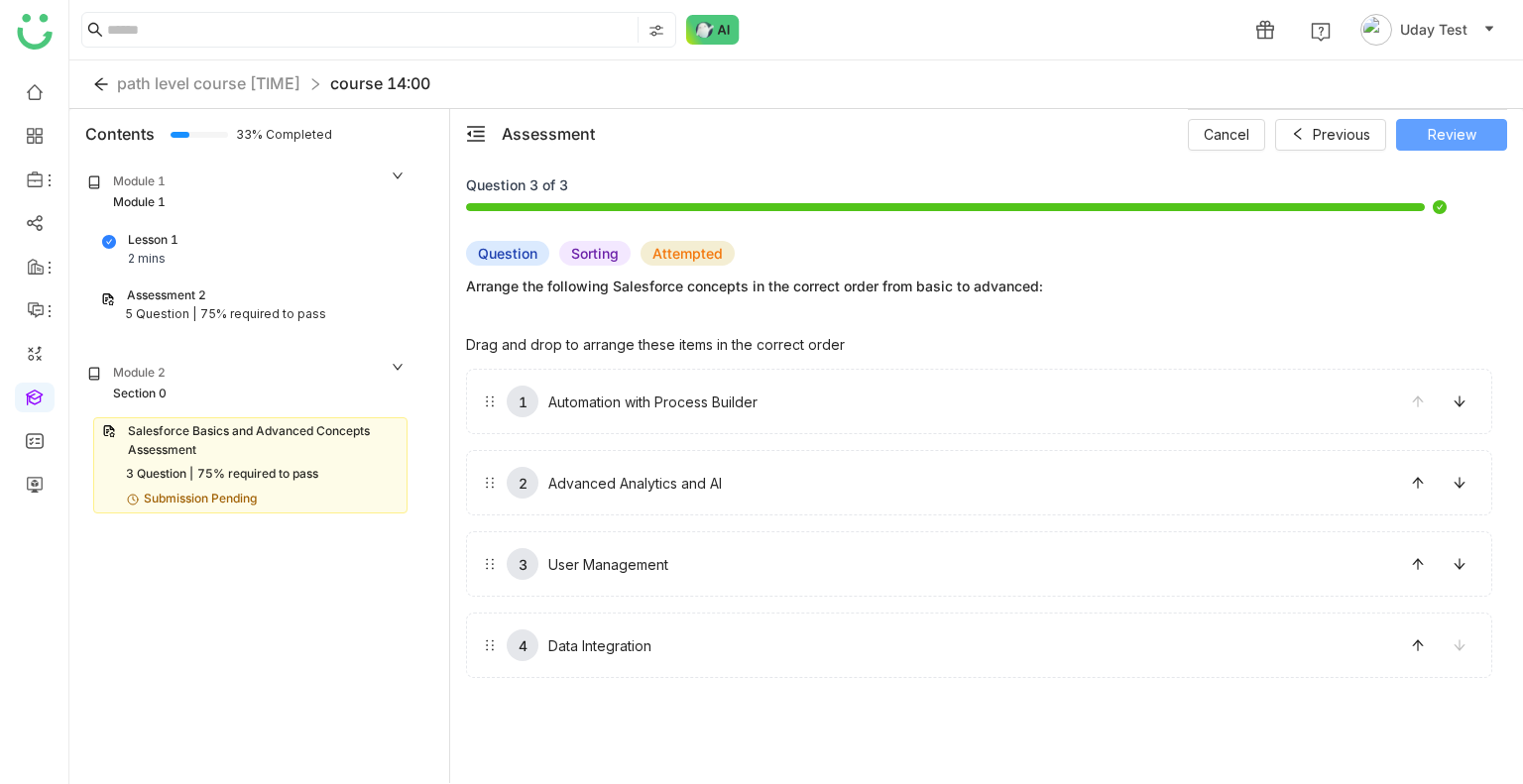 click on "Review" at bounding box center [1452, 135] 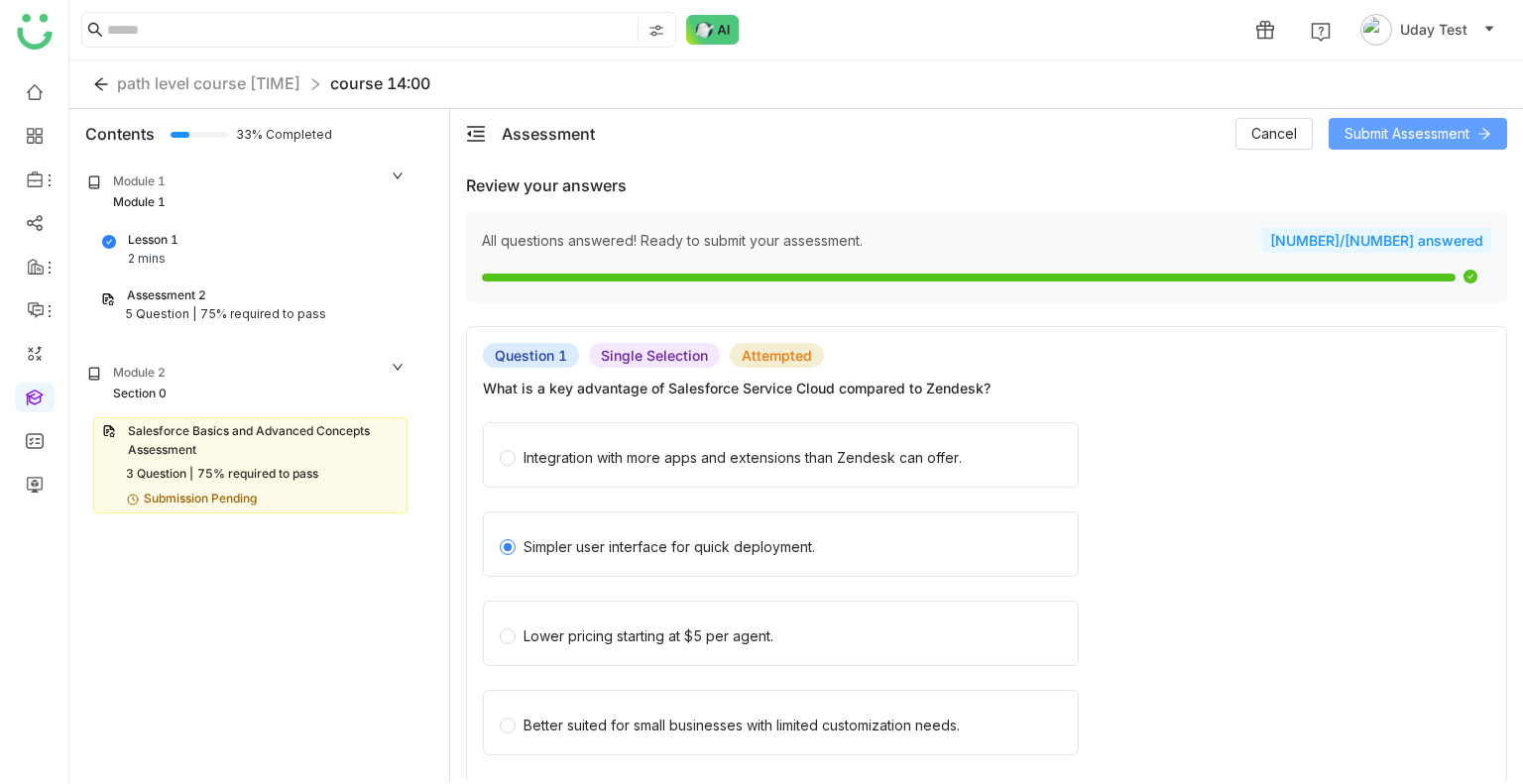click on "Submit Assessment" at bounding box center (1407, 134) 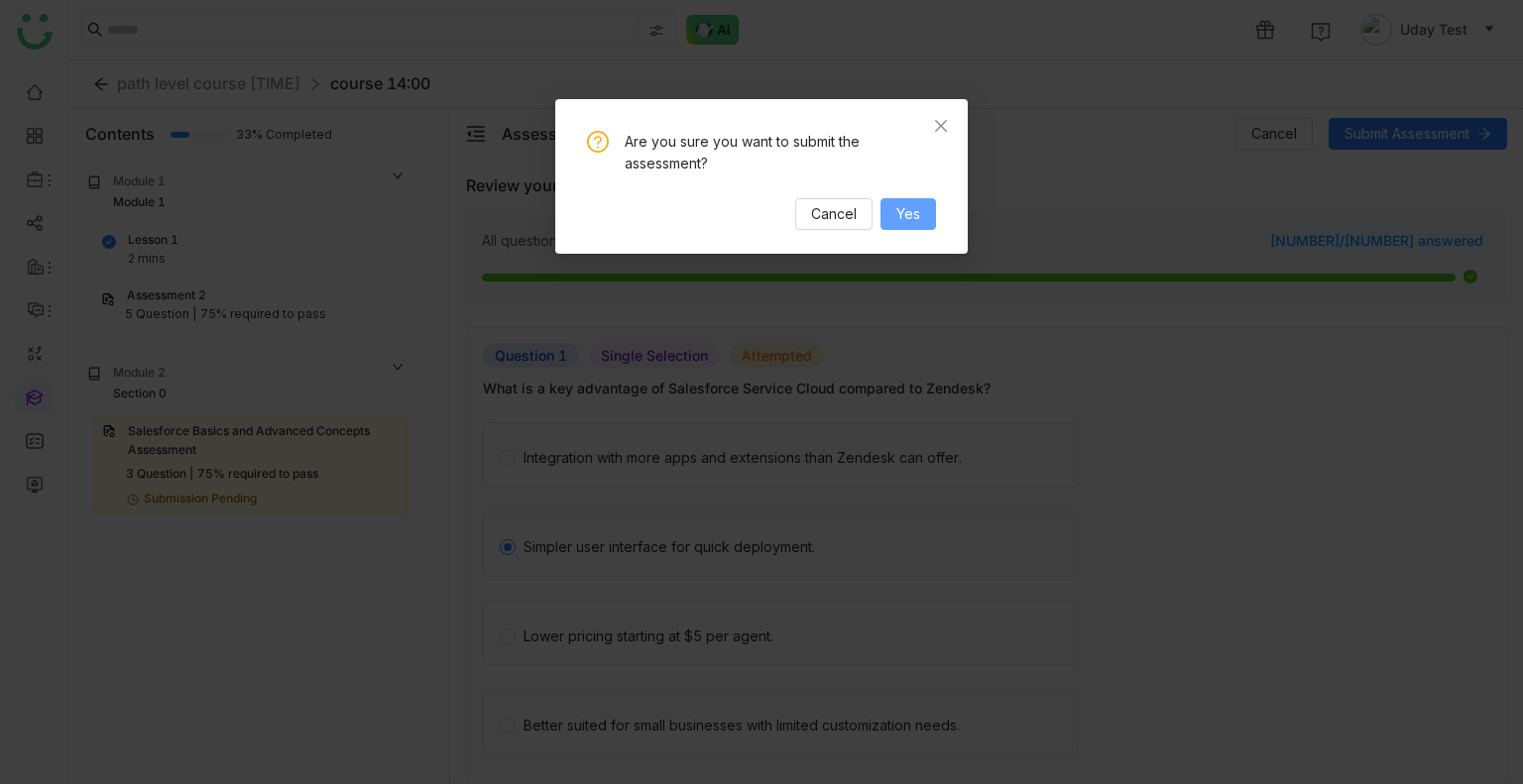click on "Yes" at bounding box center (908, 214) 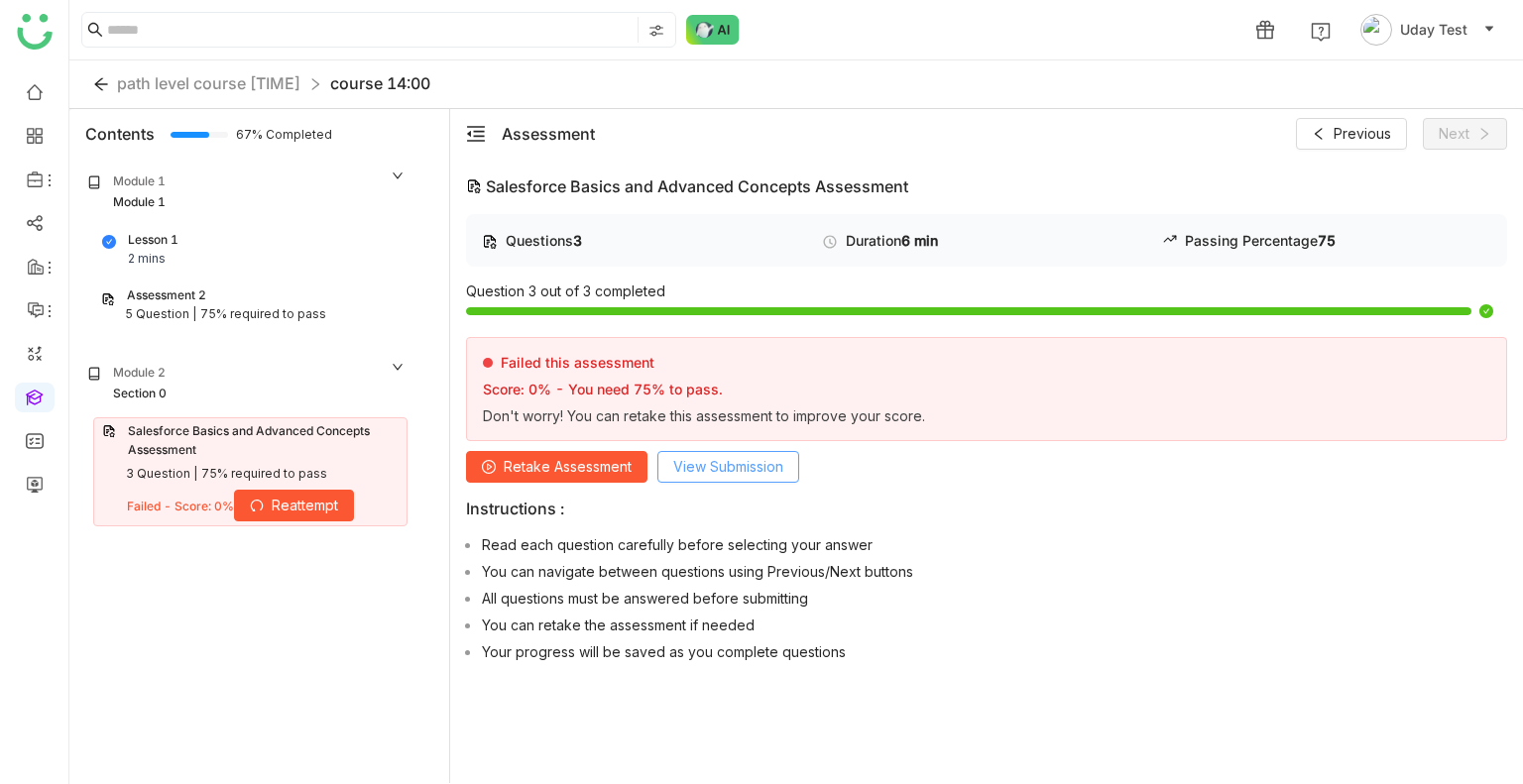 click on "View Submission" 